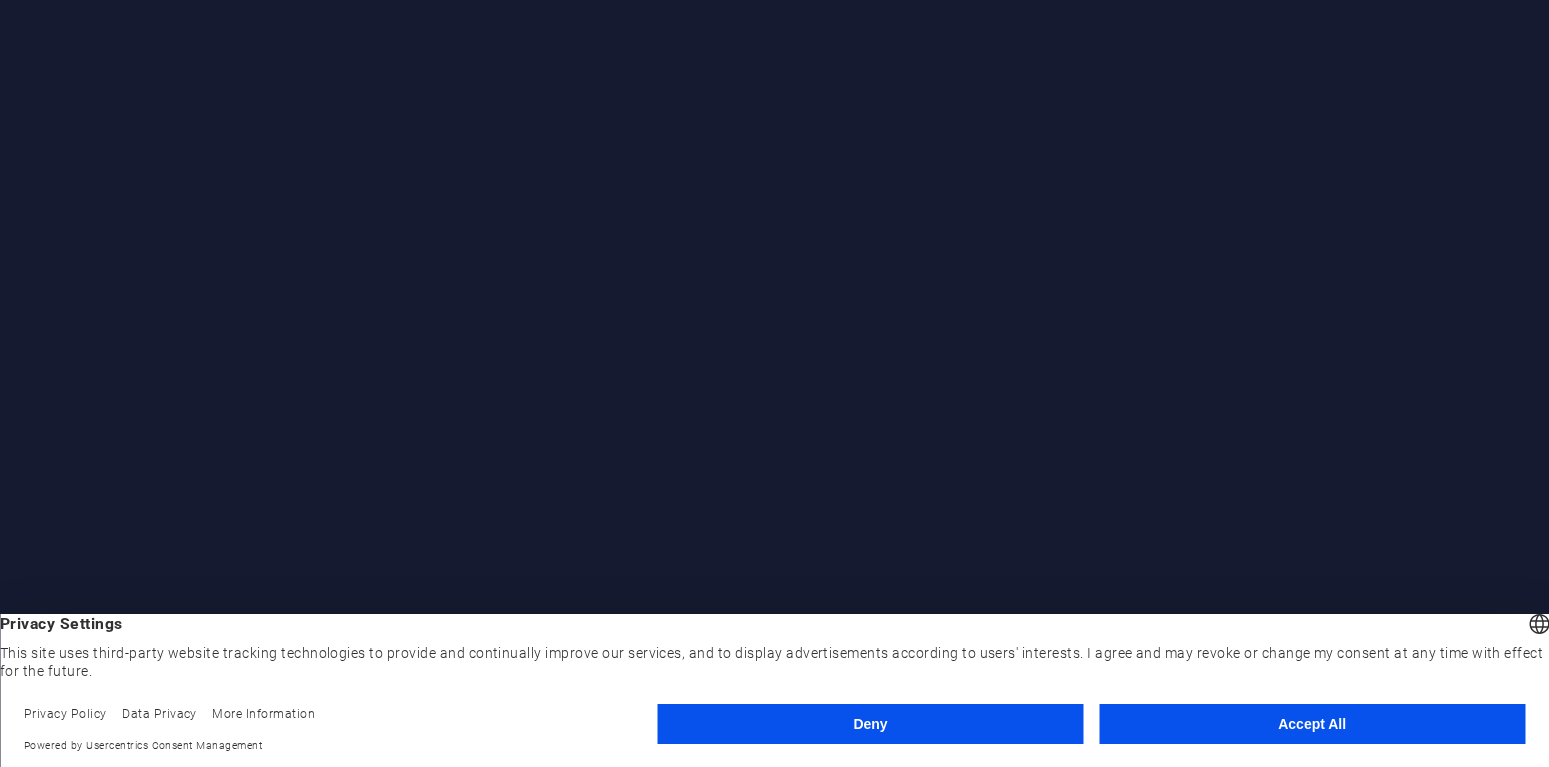 scroll, scrollTop: 0, scrollLeft: 0, axis: both 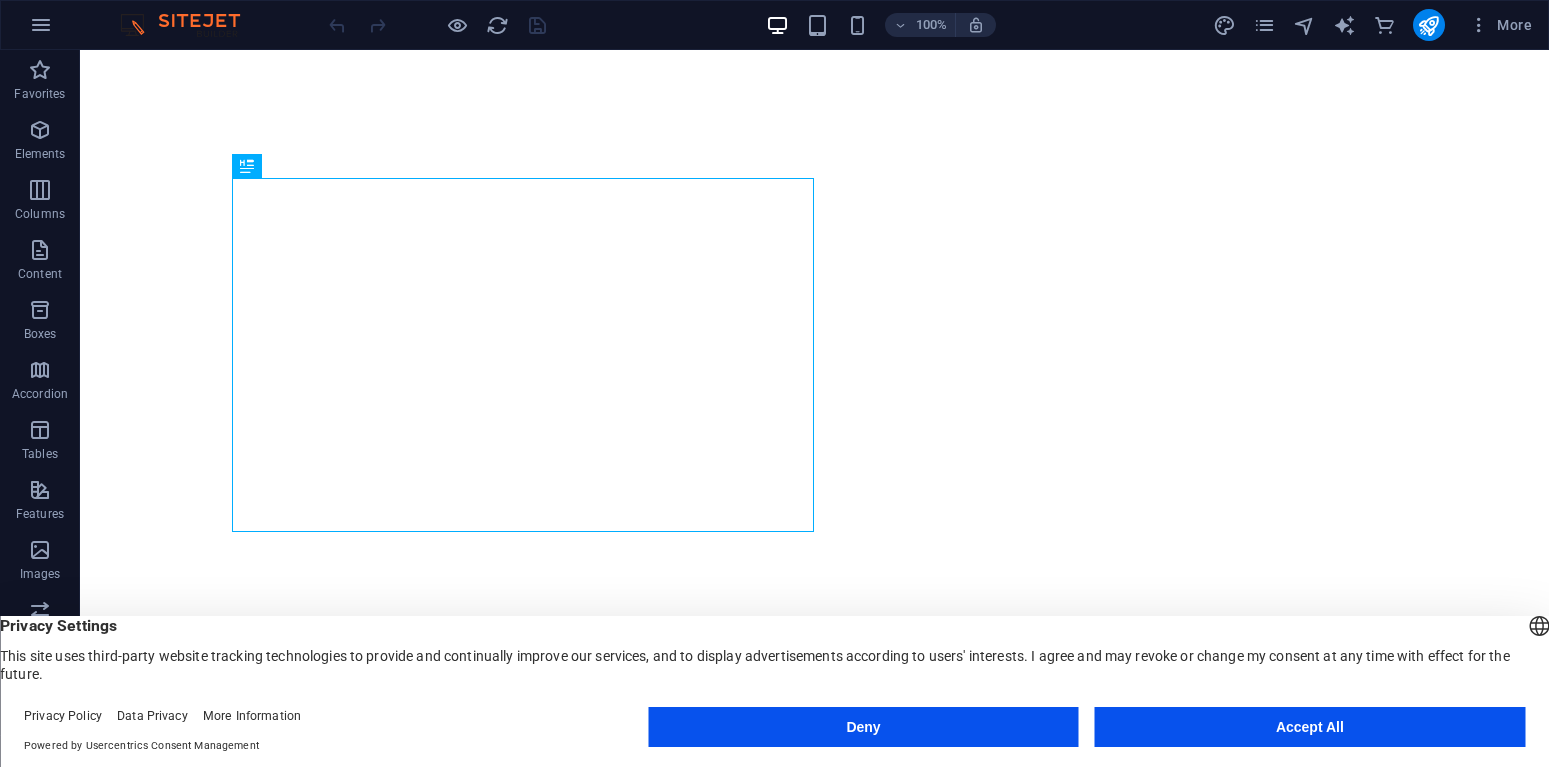 click on "Deny" at bounding box center [863, 727] 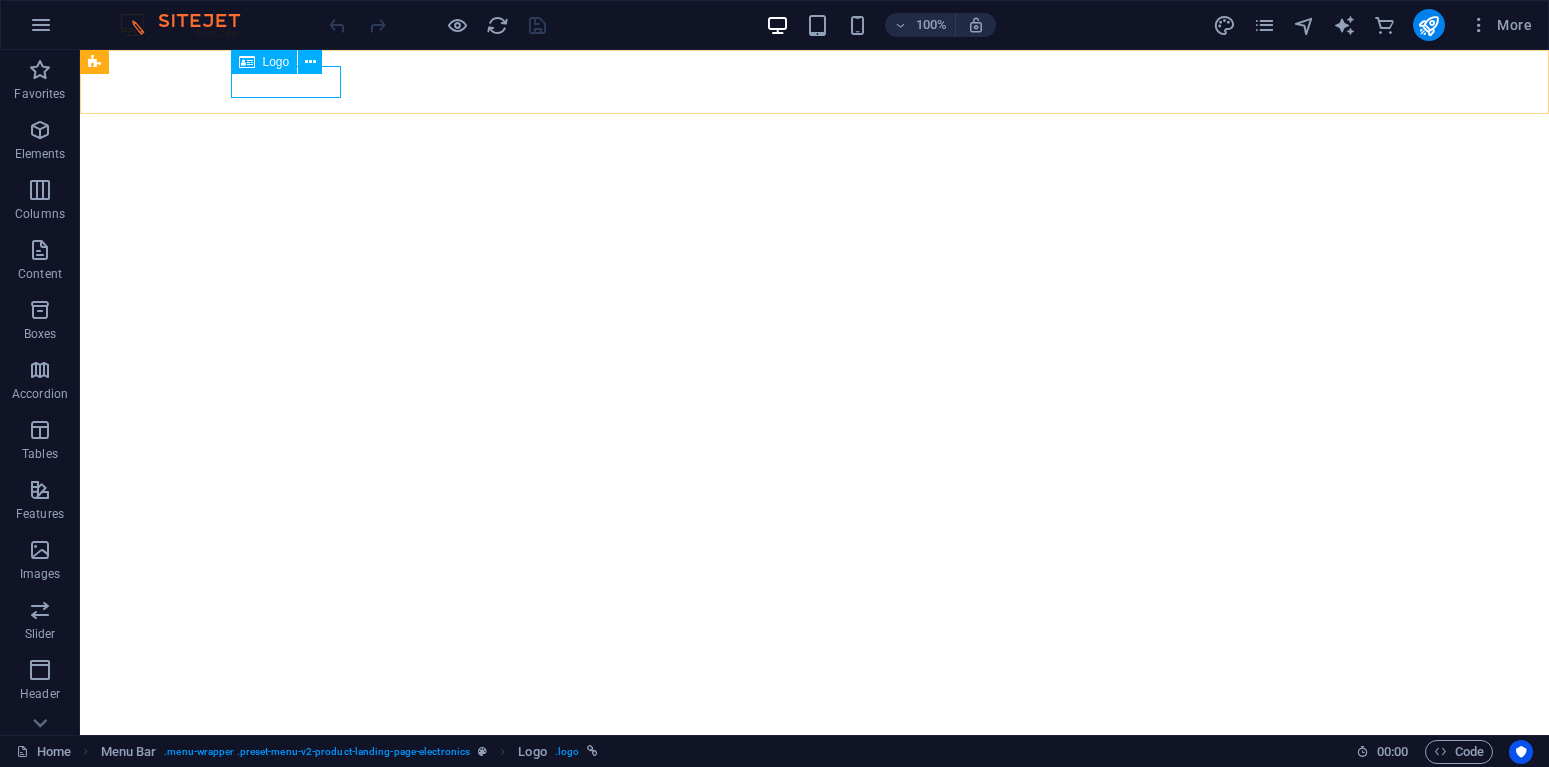 click on "Logo" at bounding box center [276, 62] 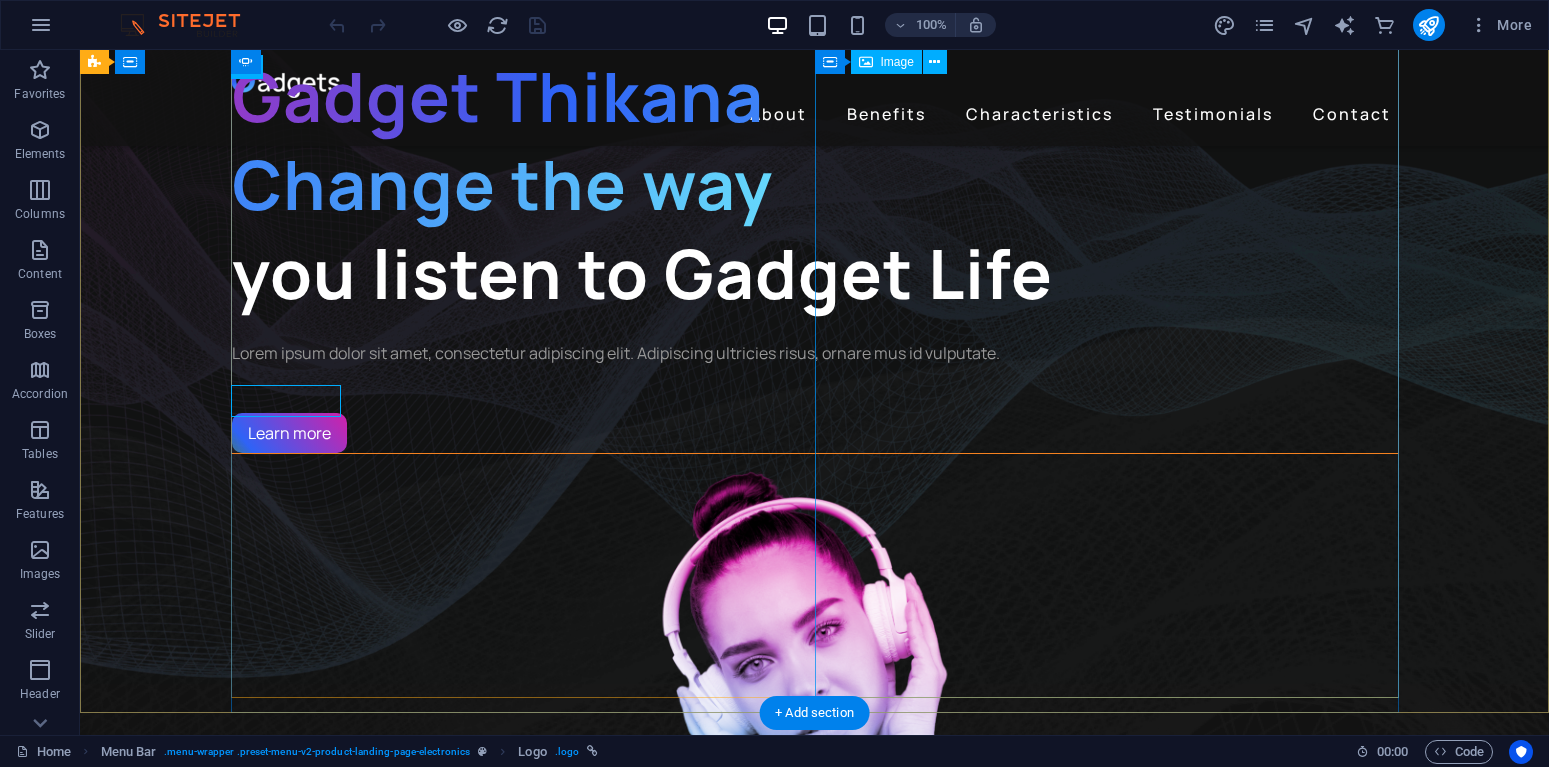 scroll, scrollTop: 0, scrollLeft: 0, axis: both 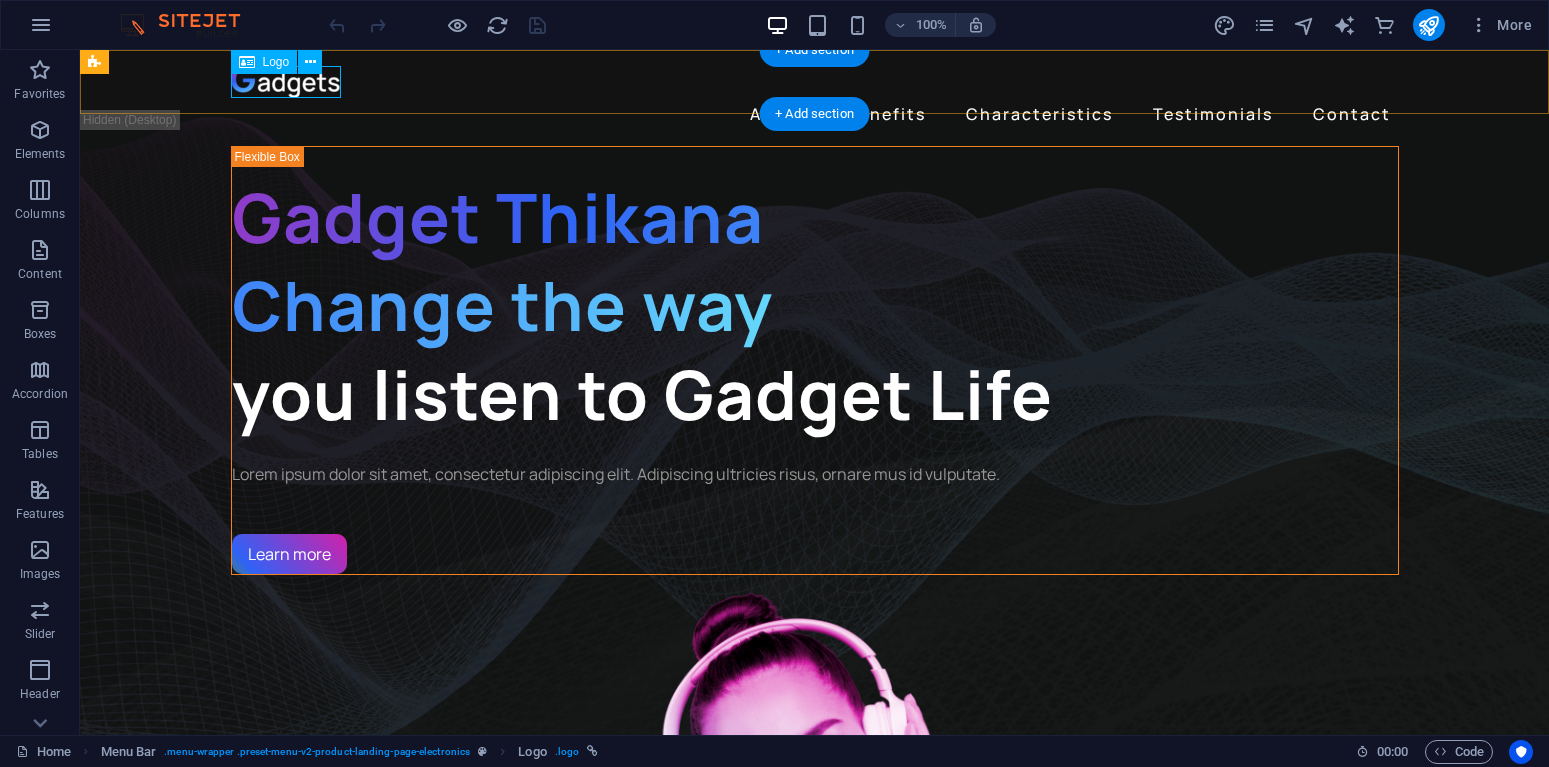 click at bounding box center (815, 82) 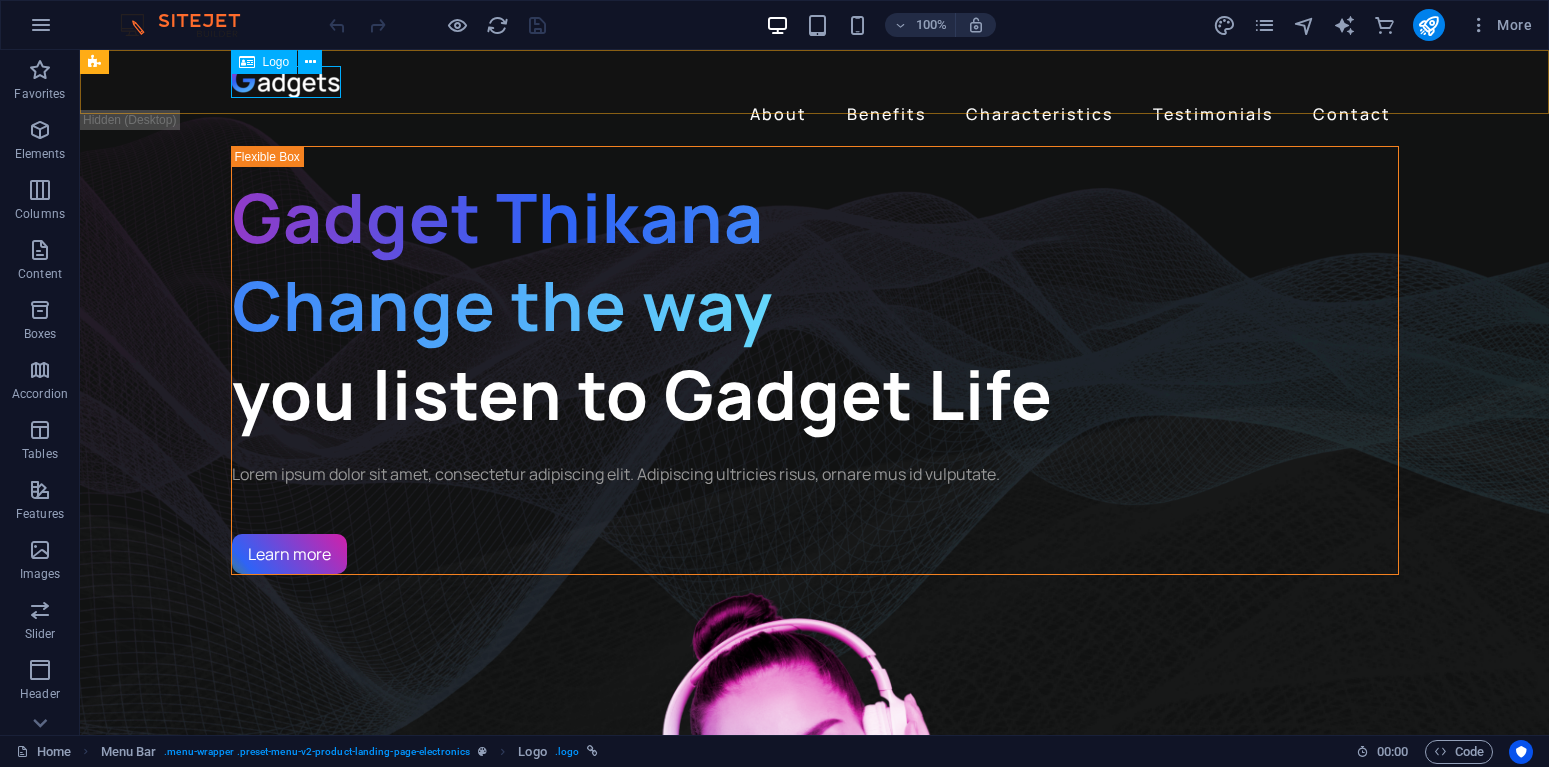 click on "Logo" at bounding box center (264, 62) 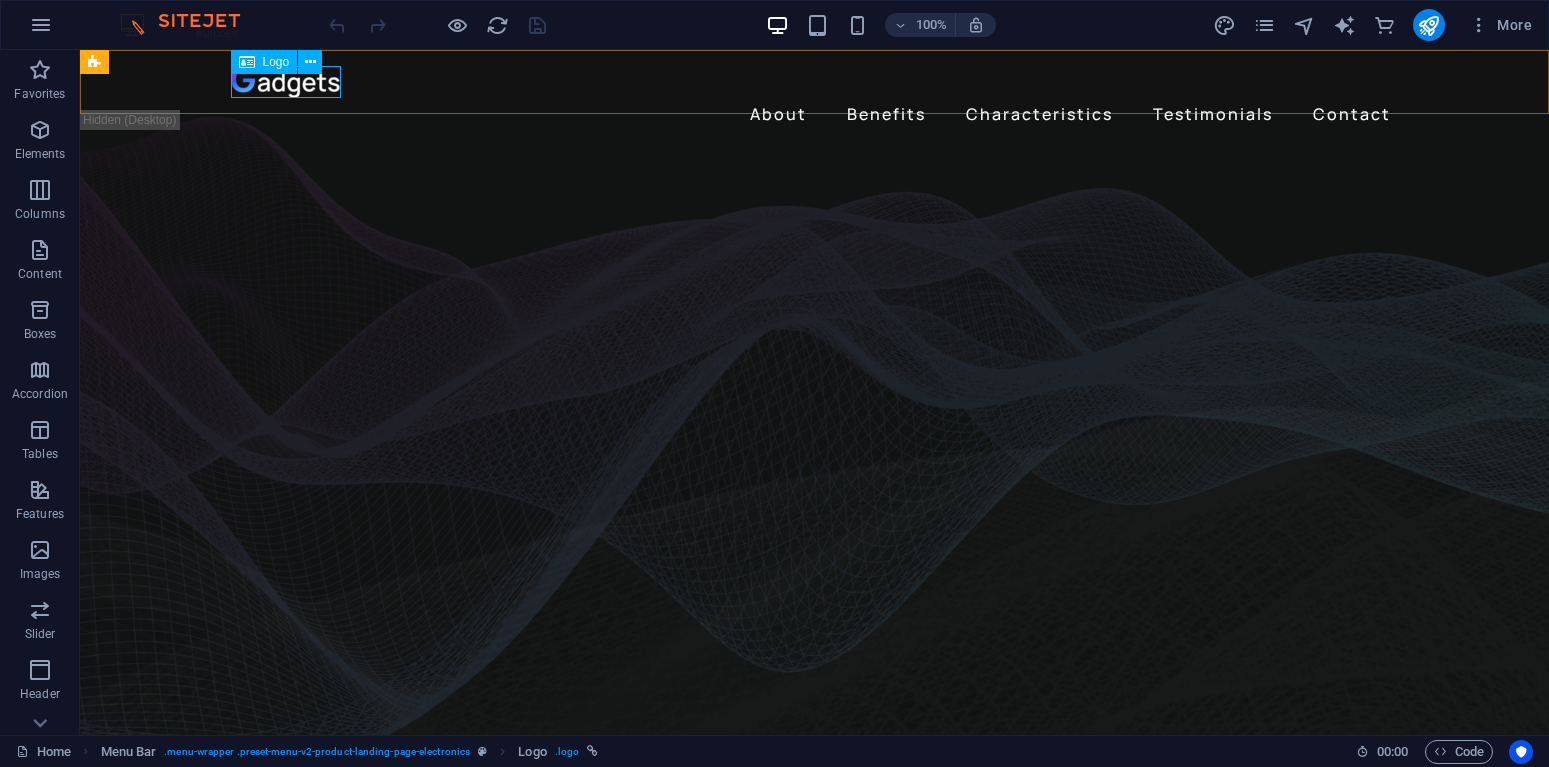 click on "Logo" at bounding box center [276, 62] 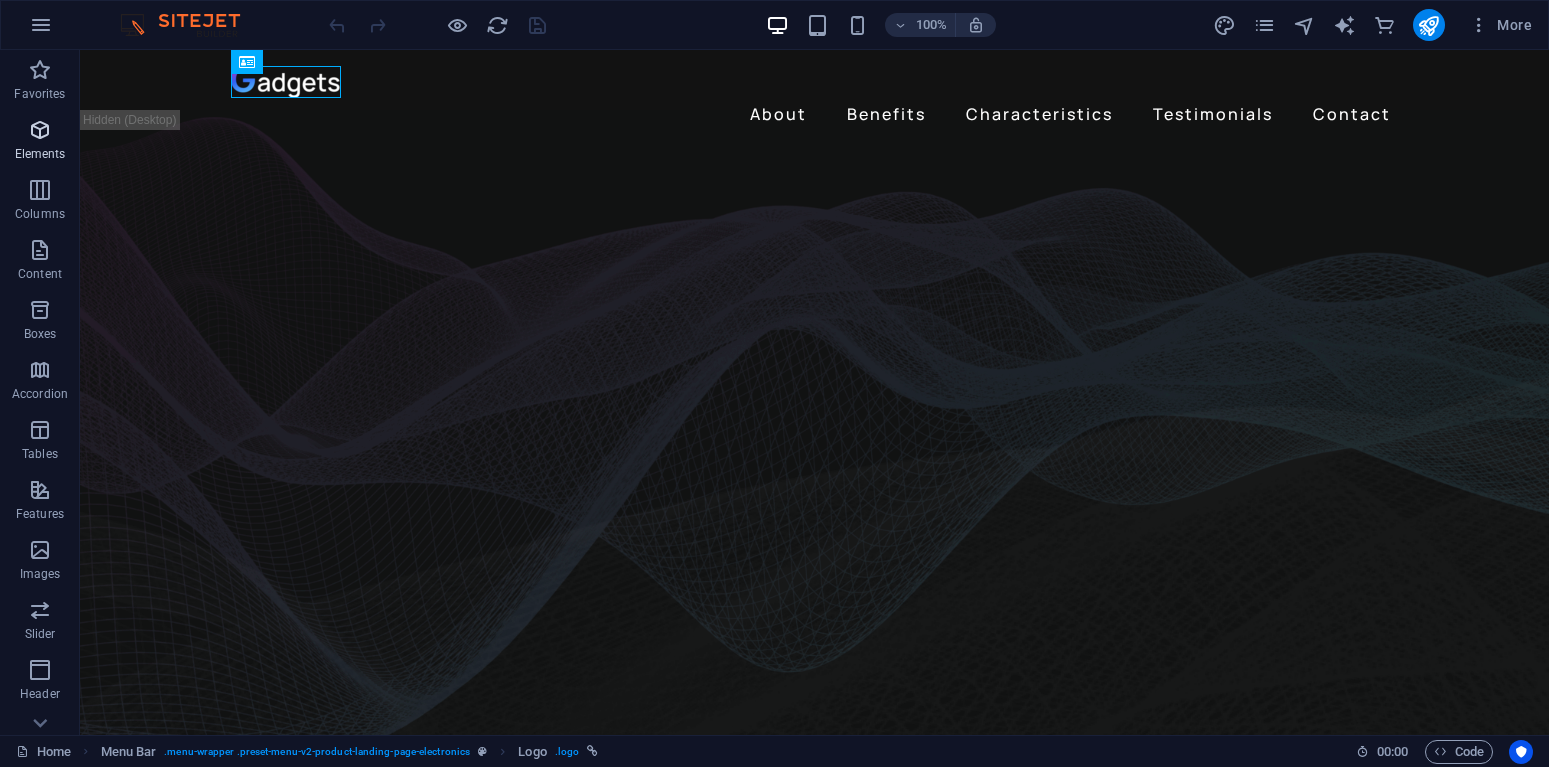 click at bounding box center (40, 130) 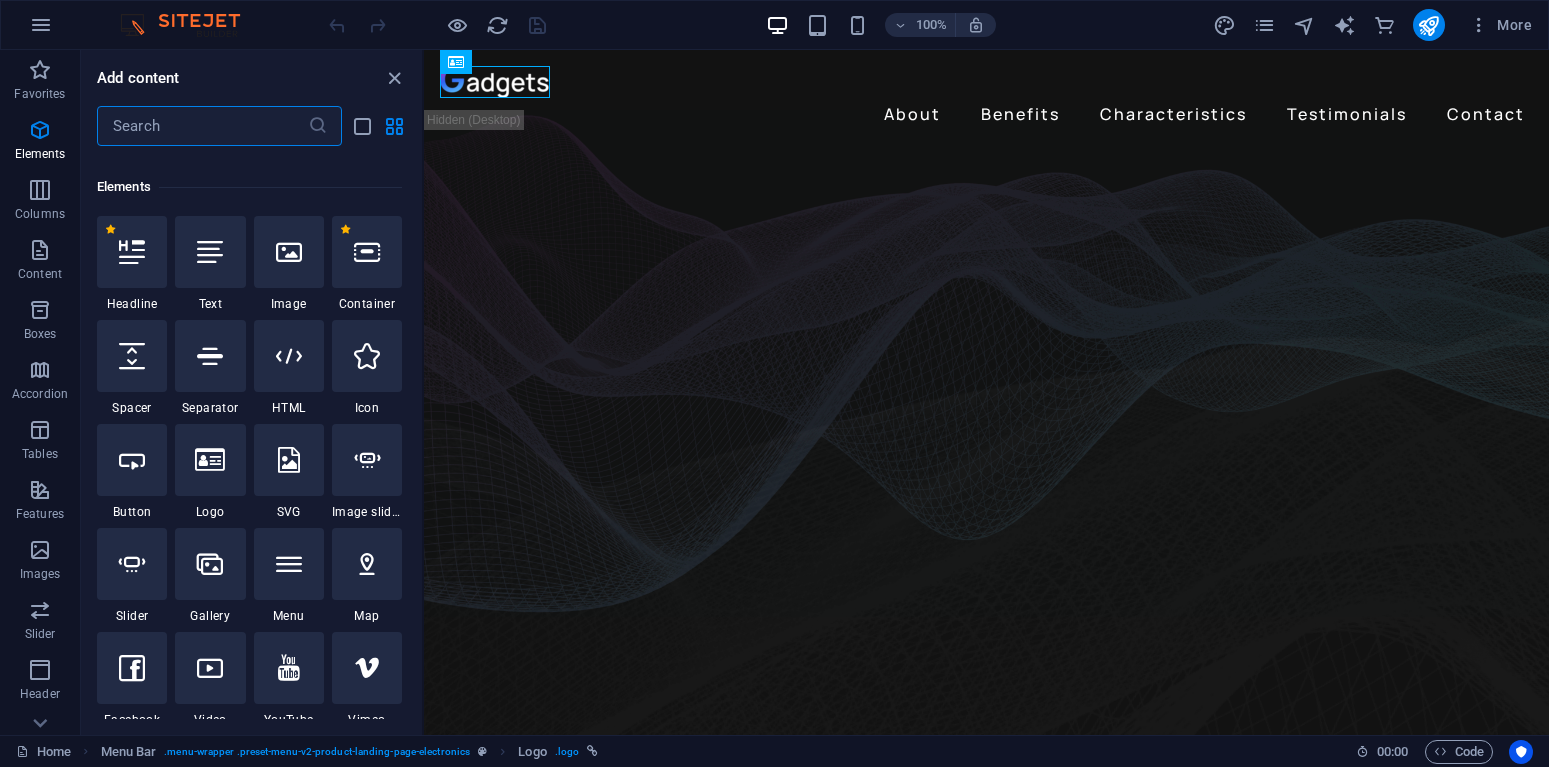 scroll, scrollTop: 213, scrollLeft: 0, axis: vertical 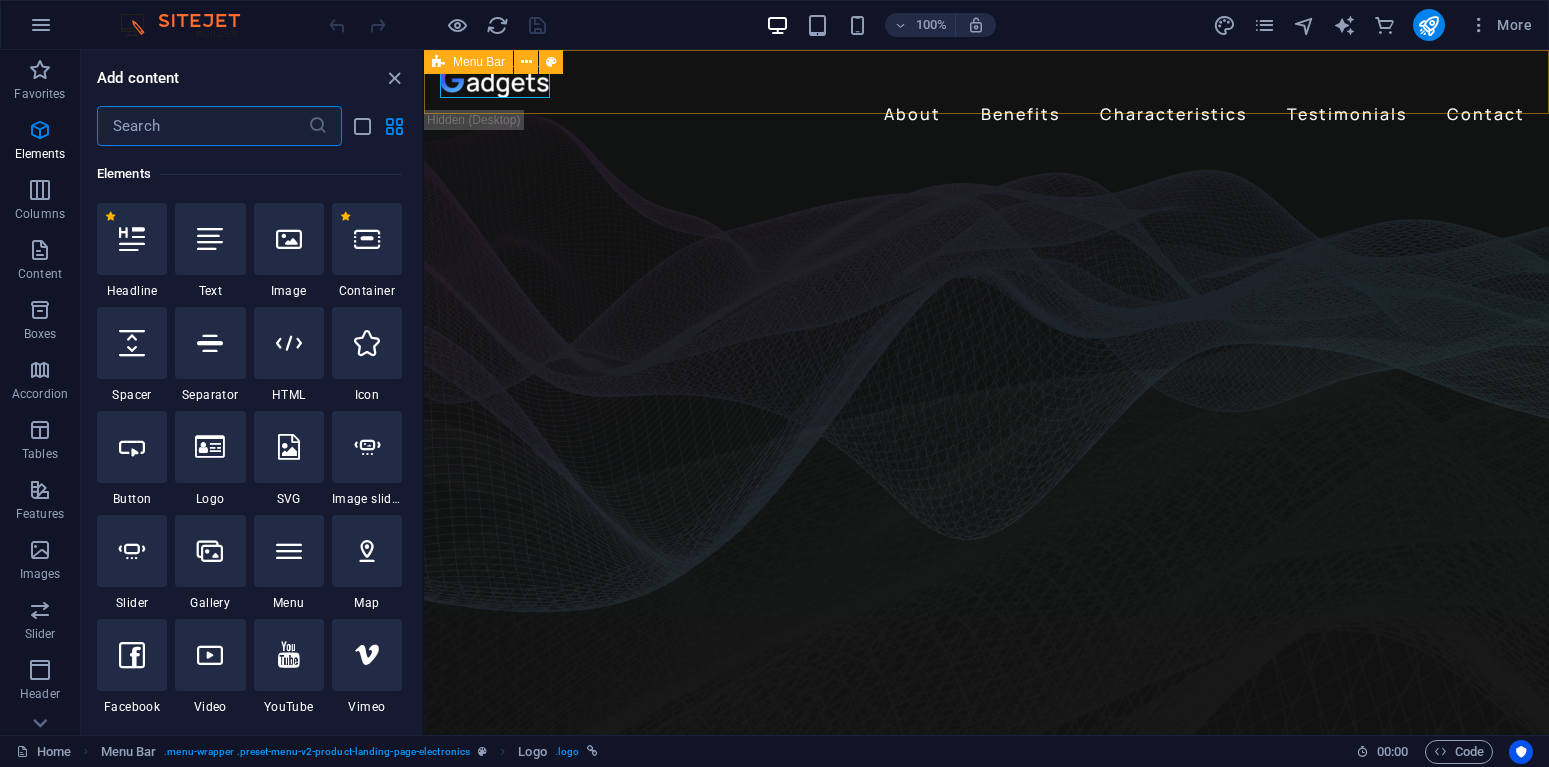 click on "Menu Bar" at bounding box center [479, 62] 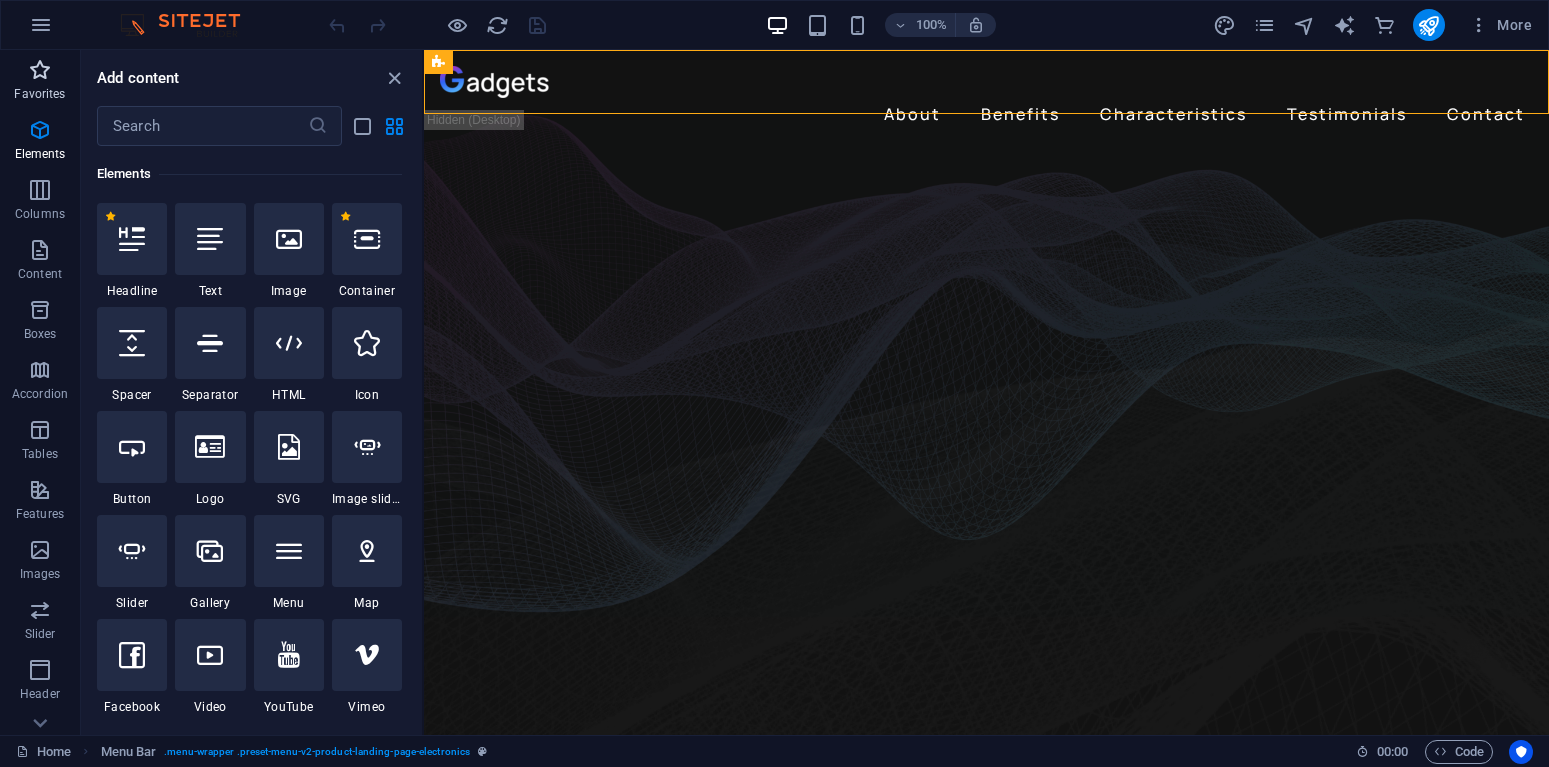 click at bounding box center (40, 70) 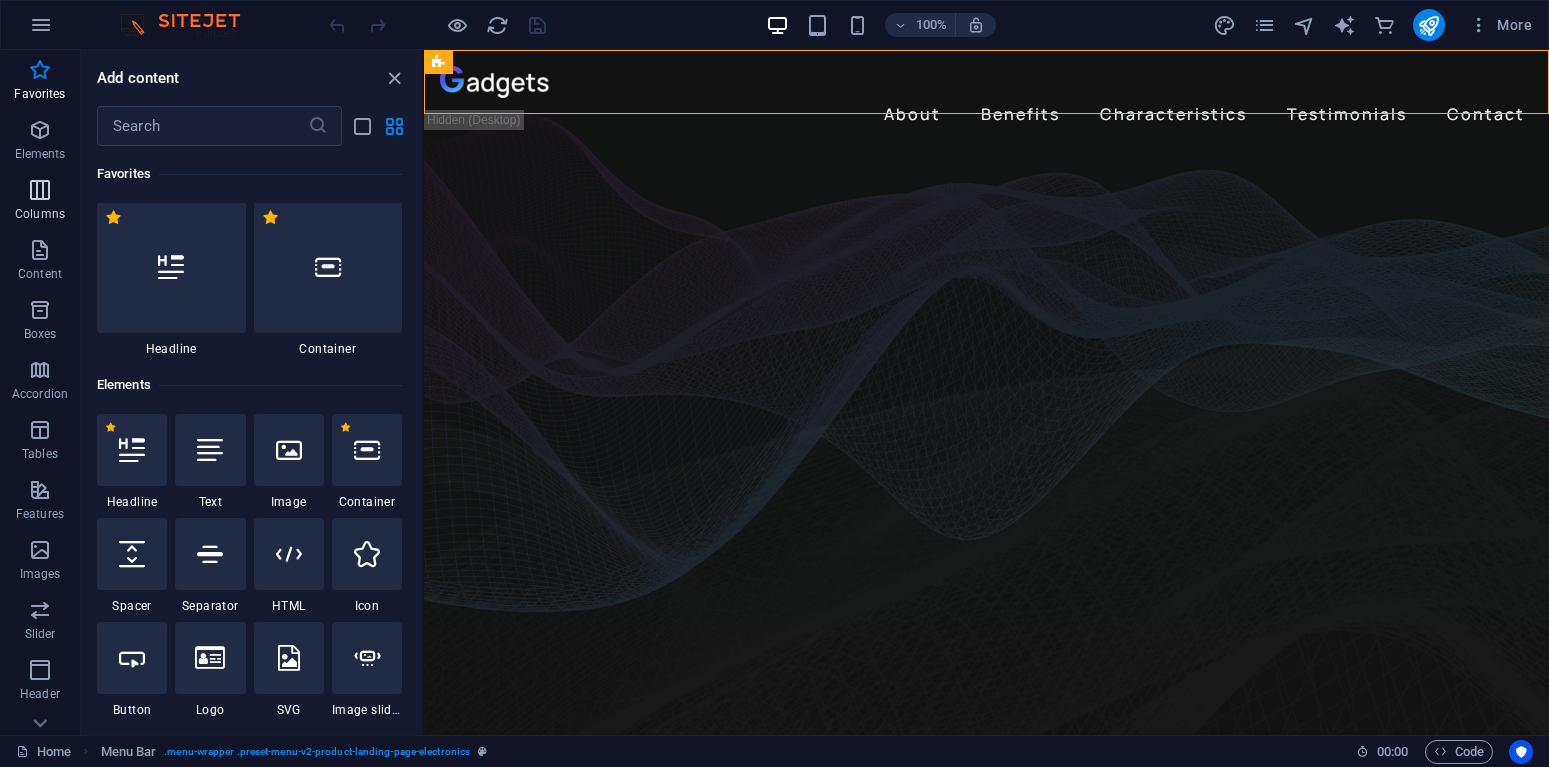scroll, scrollTop: 0, scrollLeft: 0, axis: both 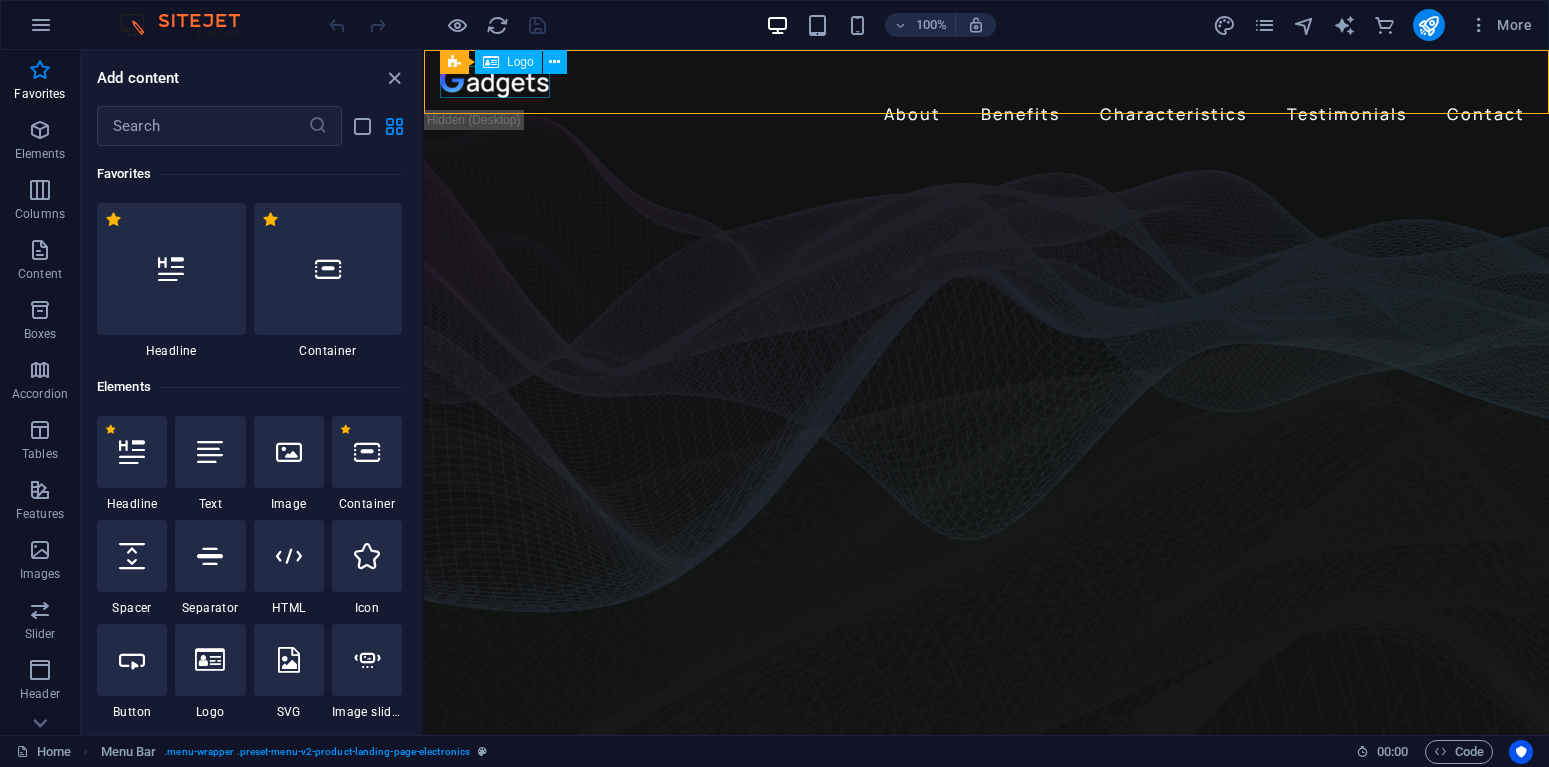 click on "Logo" at bounding box center (520, 62) 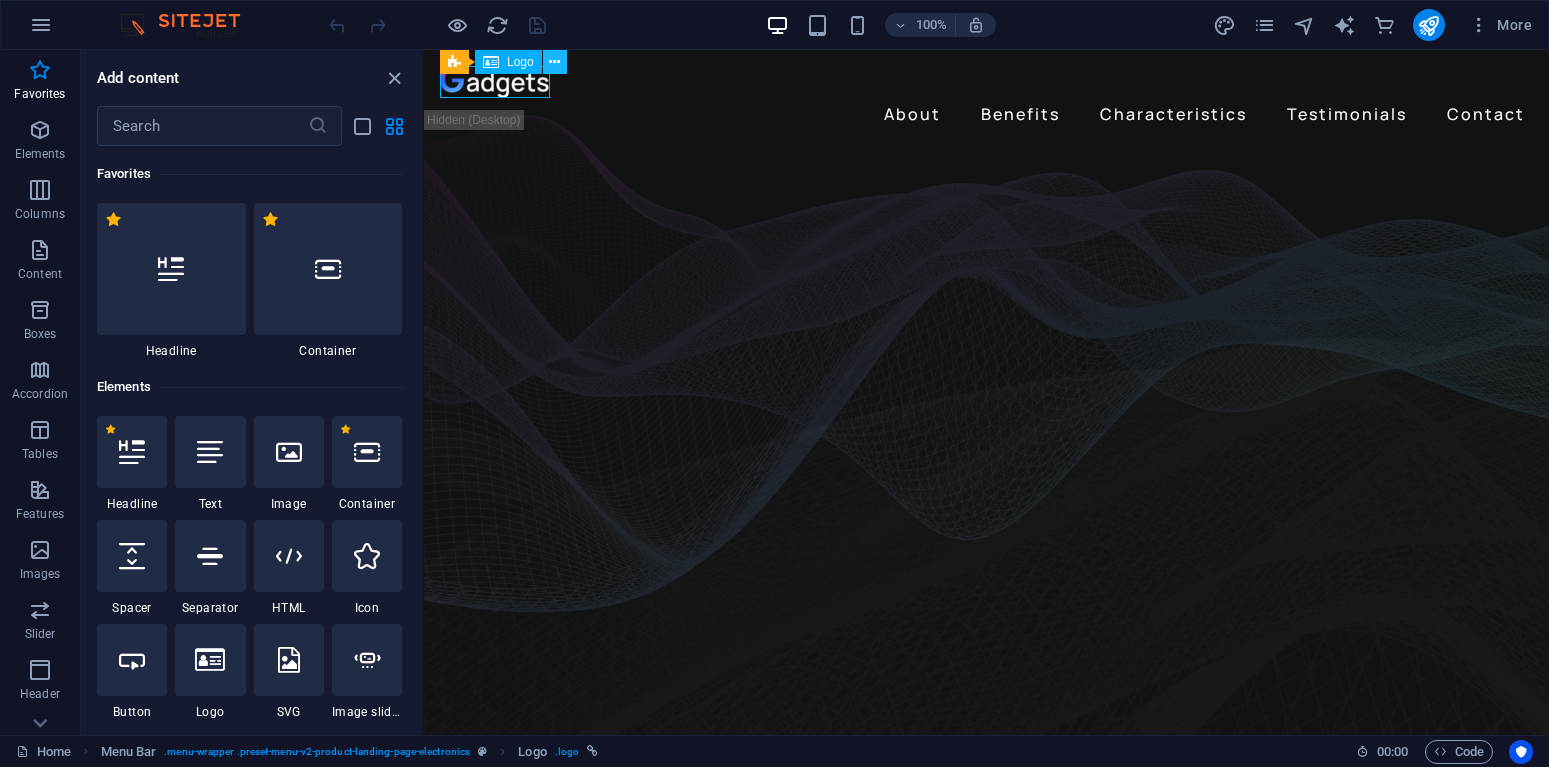 click at bounding box center [555, 62] 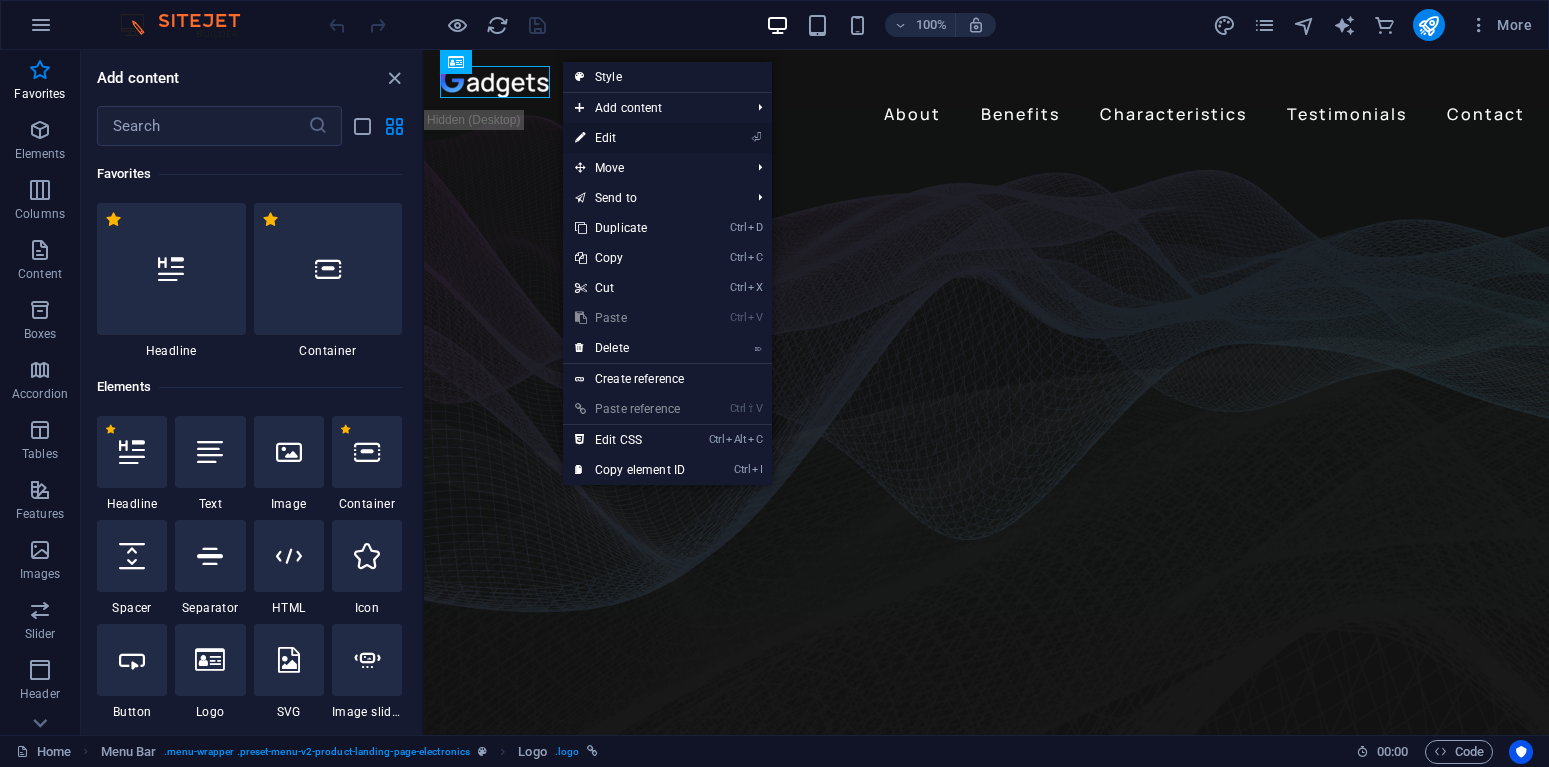 click on "⏎  Edit" at bounding box center (630, 138) 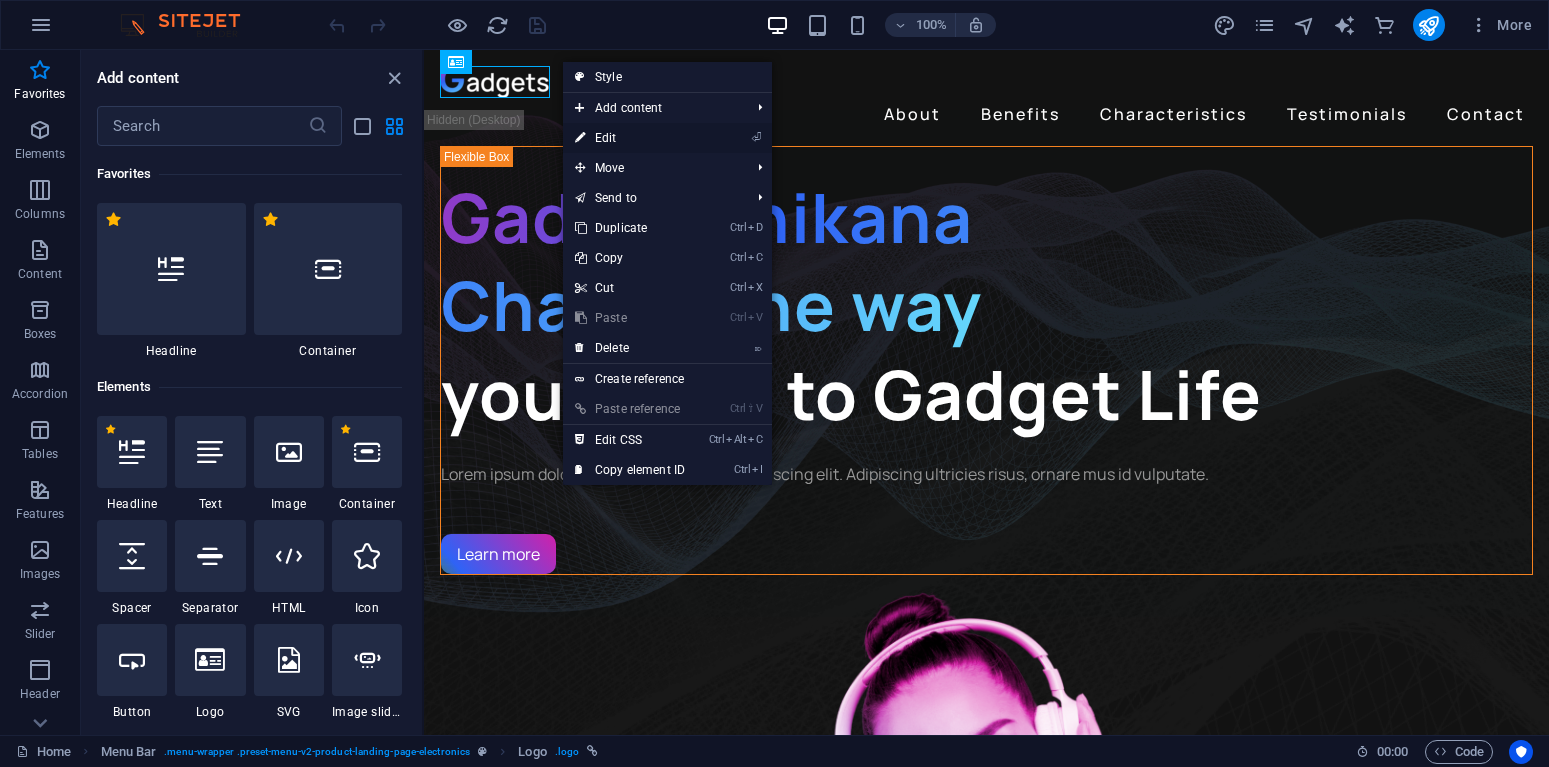 select on "px" 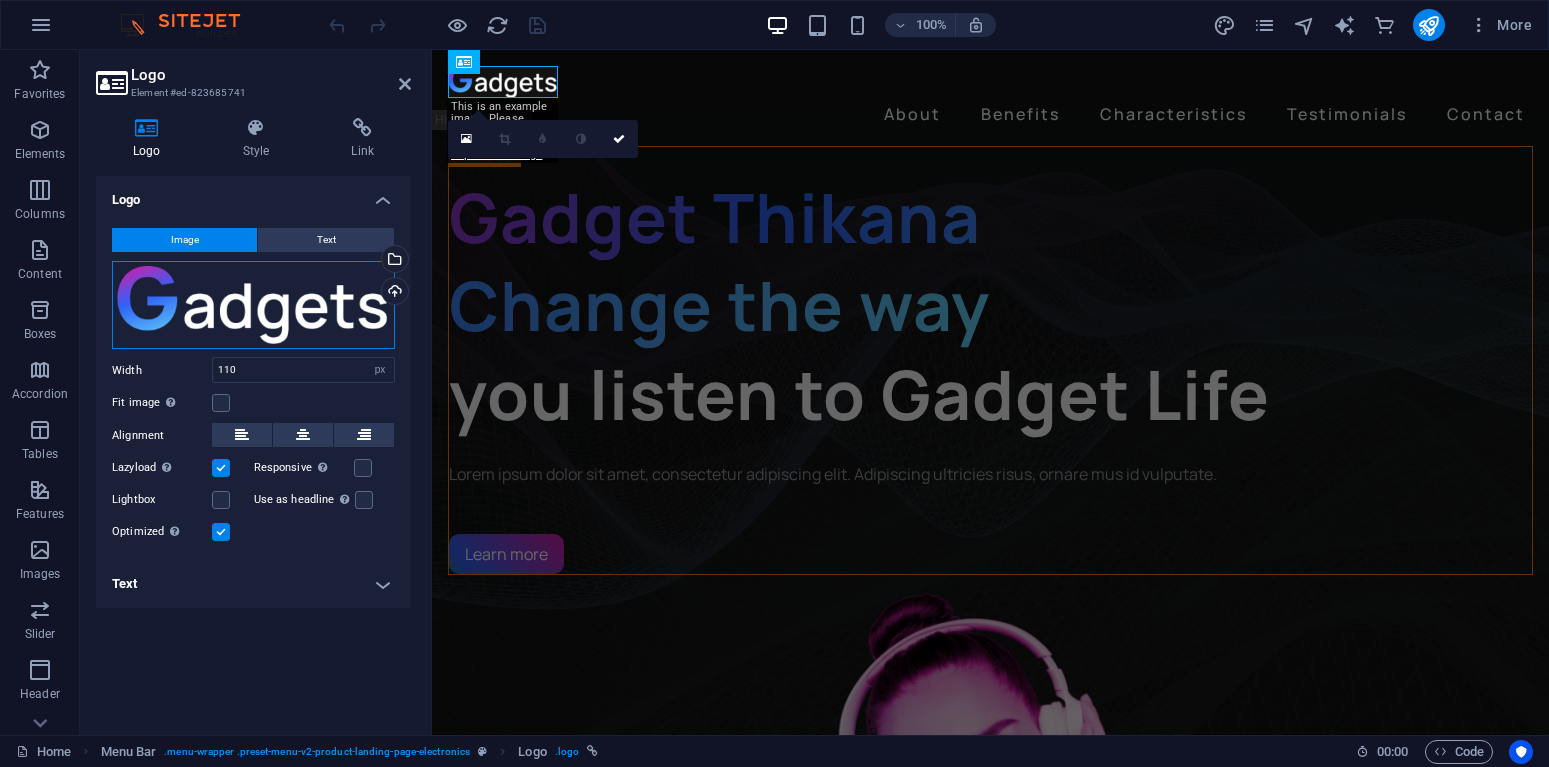 click on "Drag files here, click to choose files or select files from Files or our free stock photos & videos" at bounding box center (253, 305) 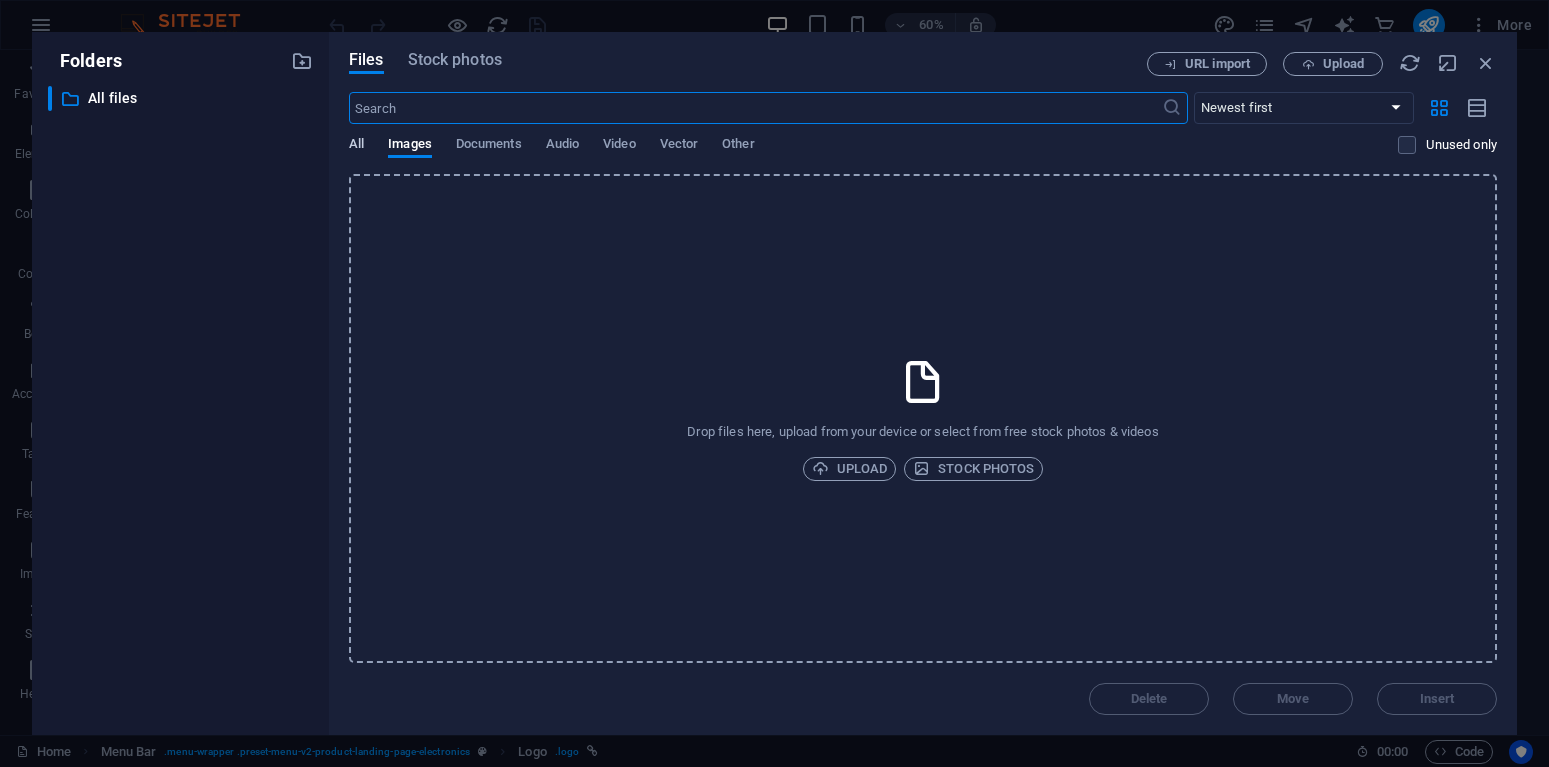 click on "All" at bounding box center [356, 146] 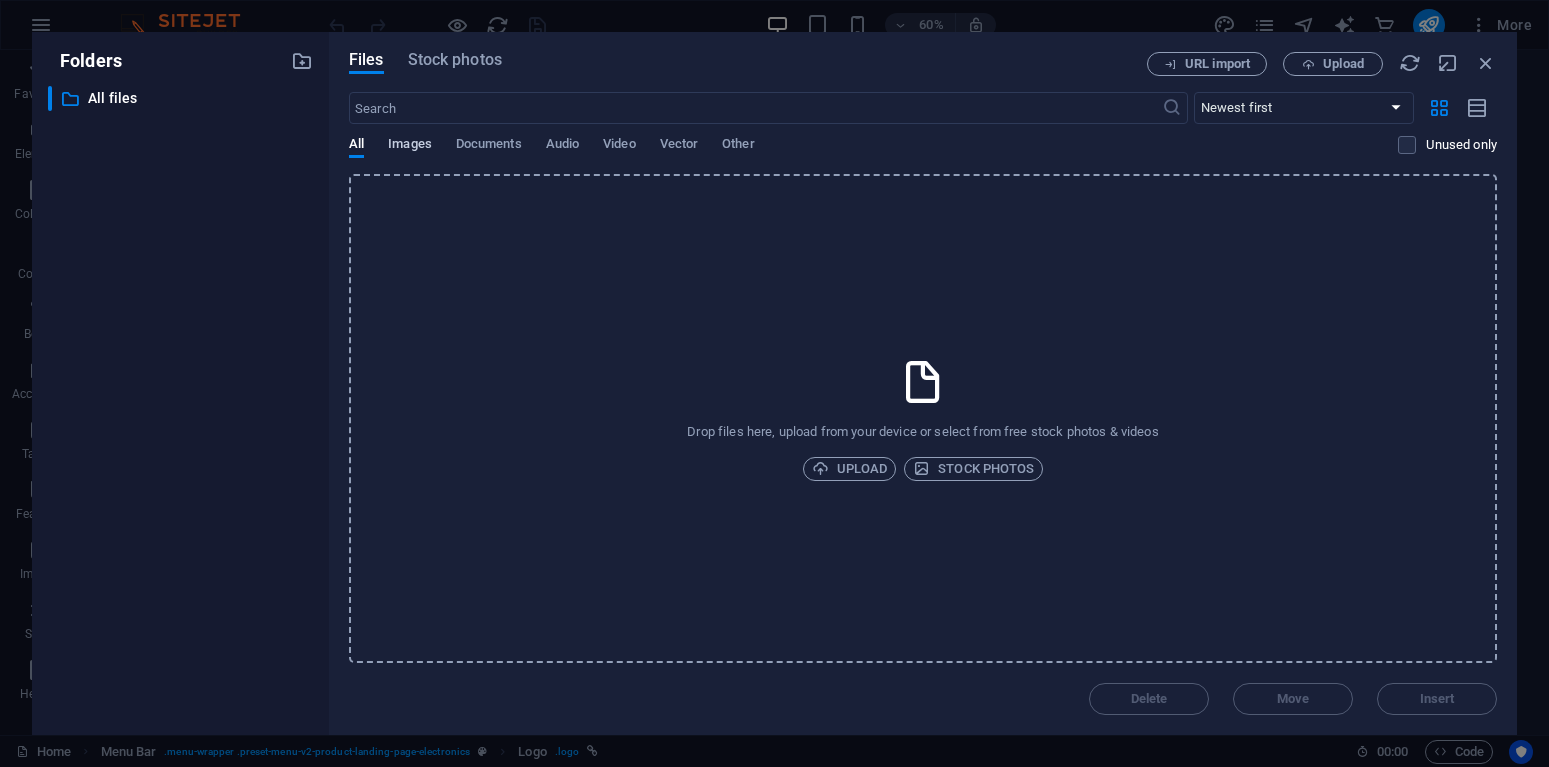click on "Images" at bounding box center (410, 146) 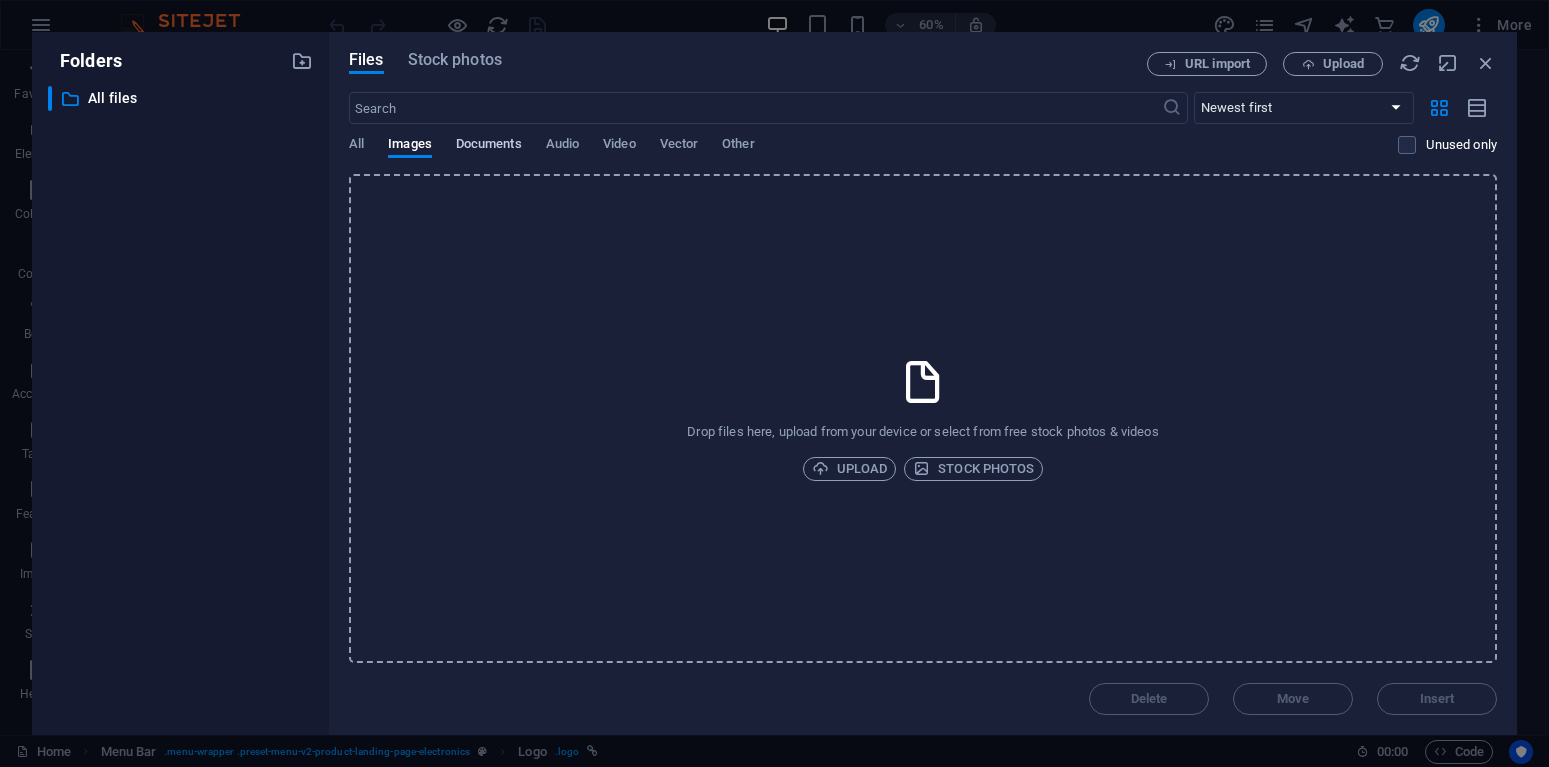 click on "Documents" at bounding box center (489, 146) 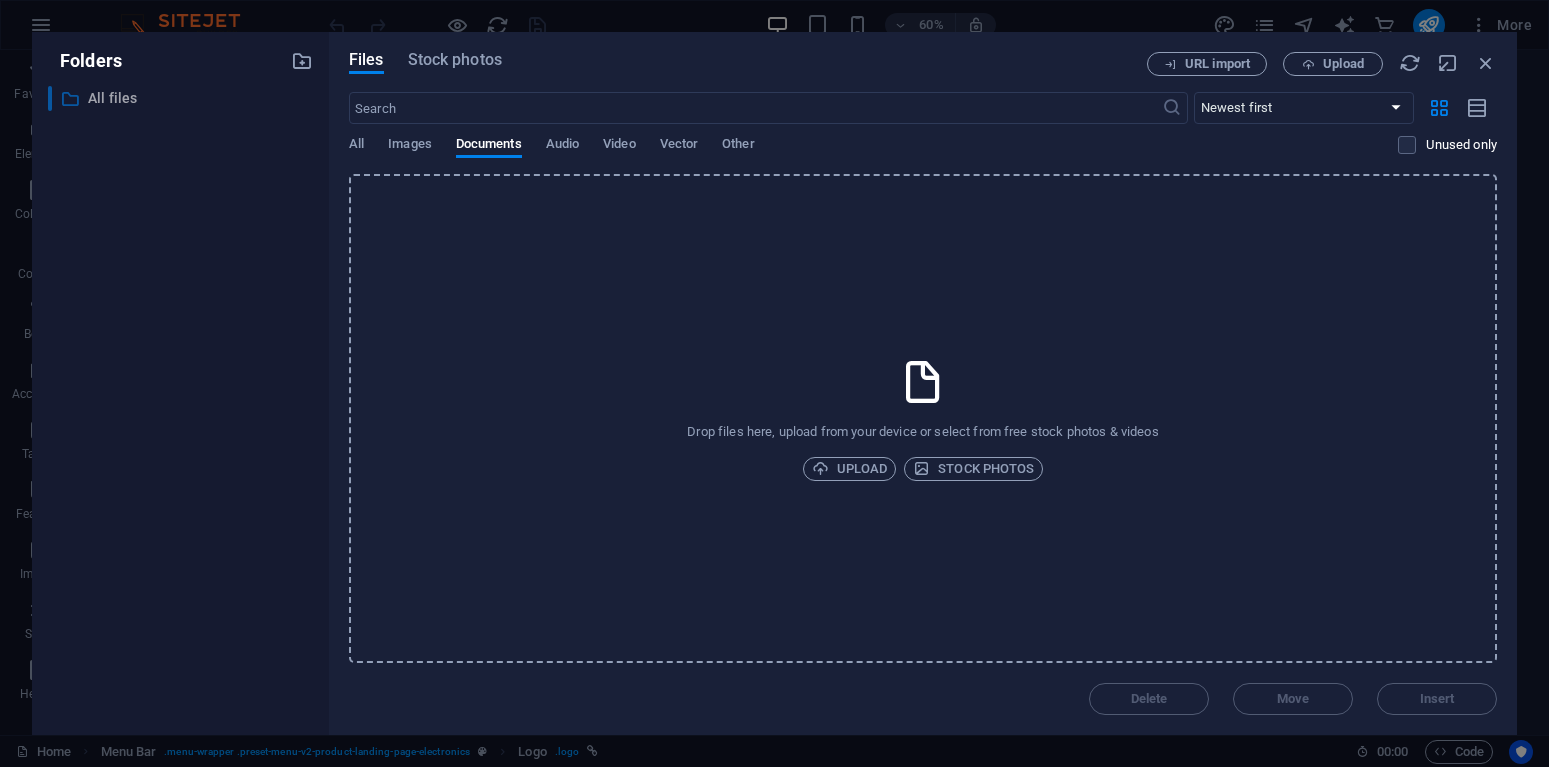 click on "All files" at bounding box center [182, 98] 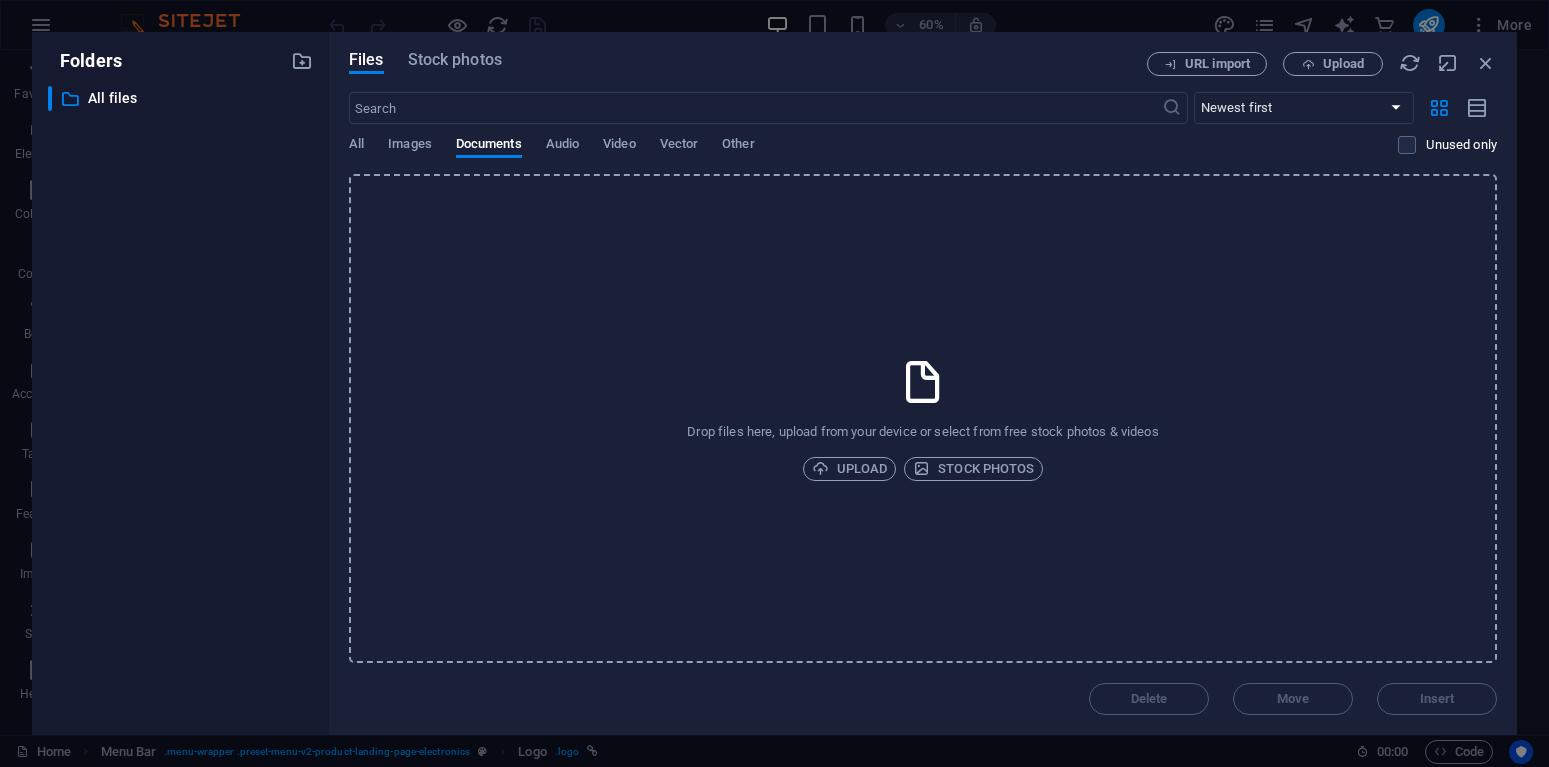 click on "Folders" at bounding box center (180, 61) 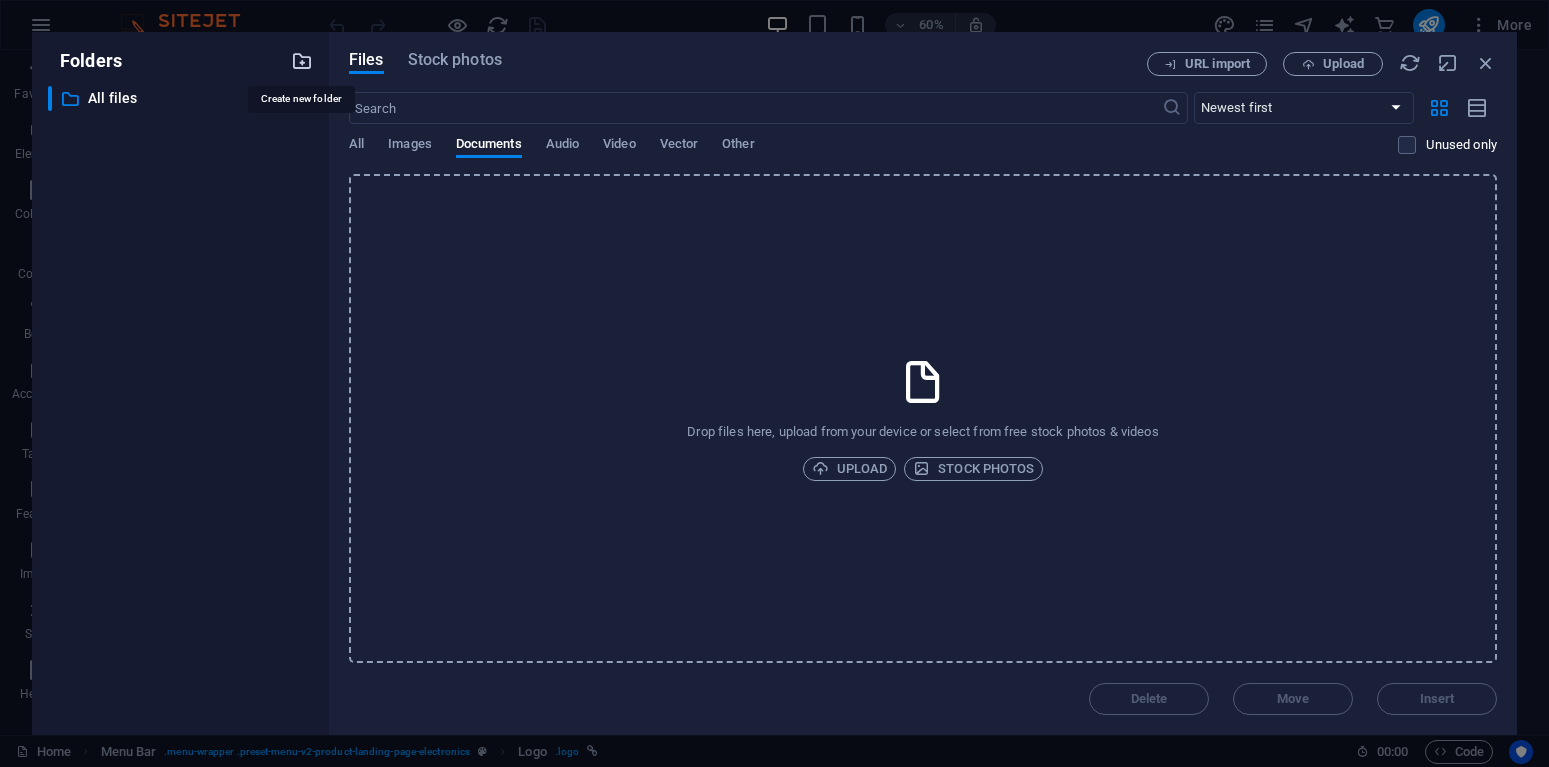 click at bounding box center (302, 61) 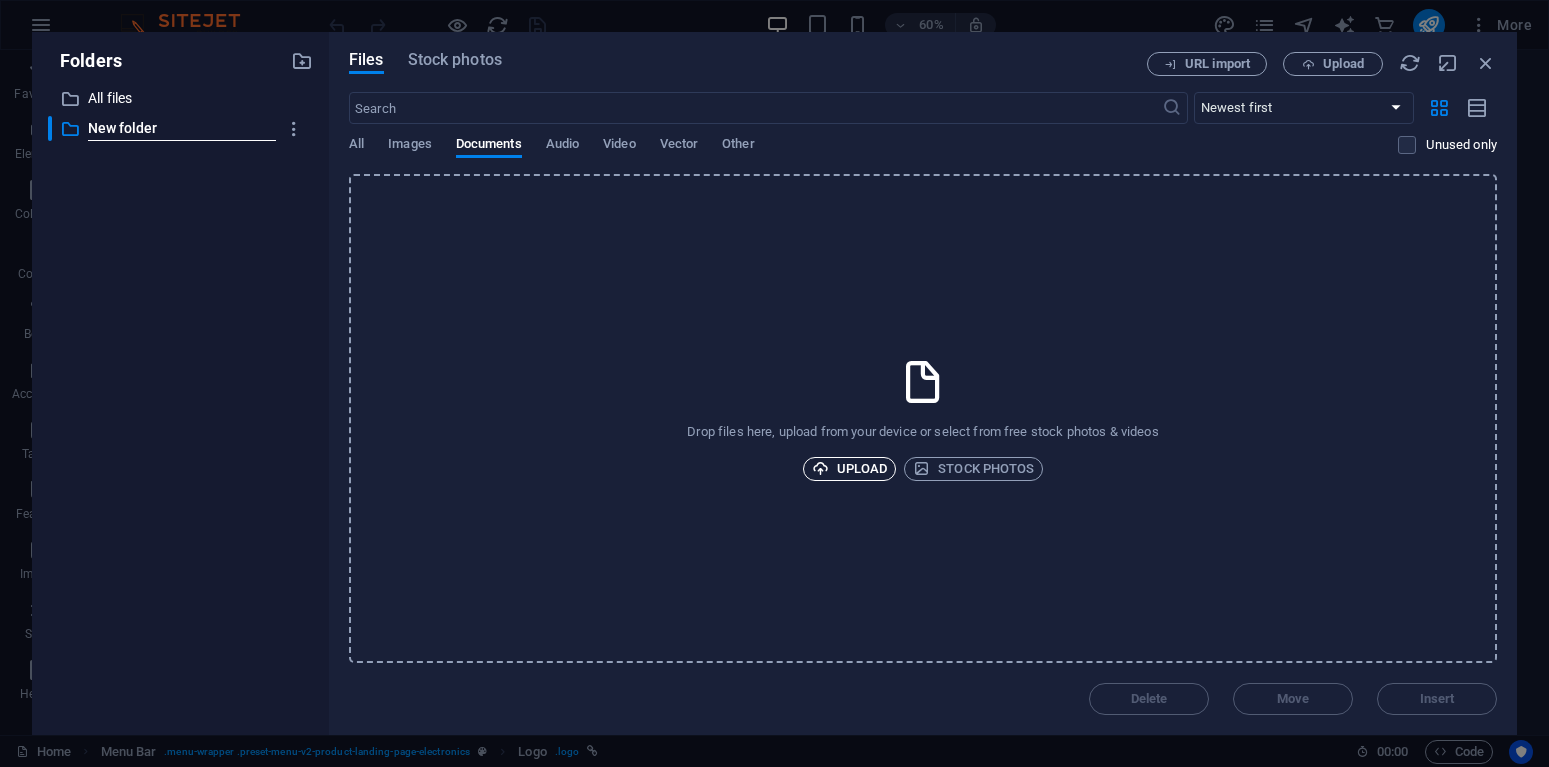 click on "Upload" at bounding box center [850, 469] 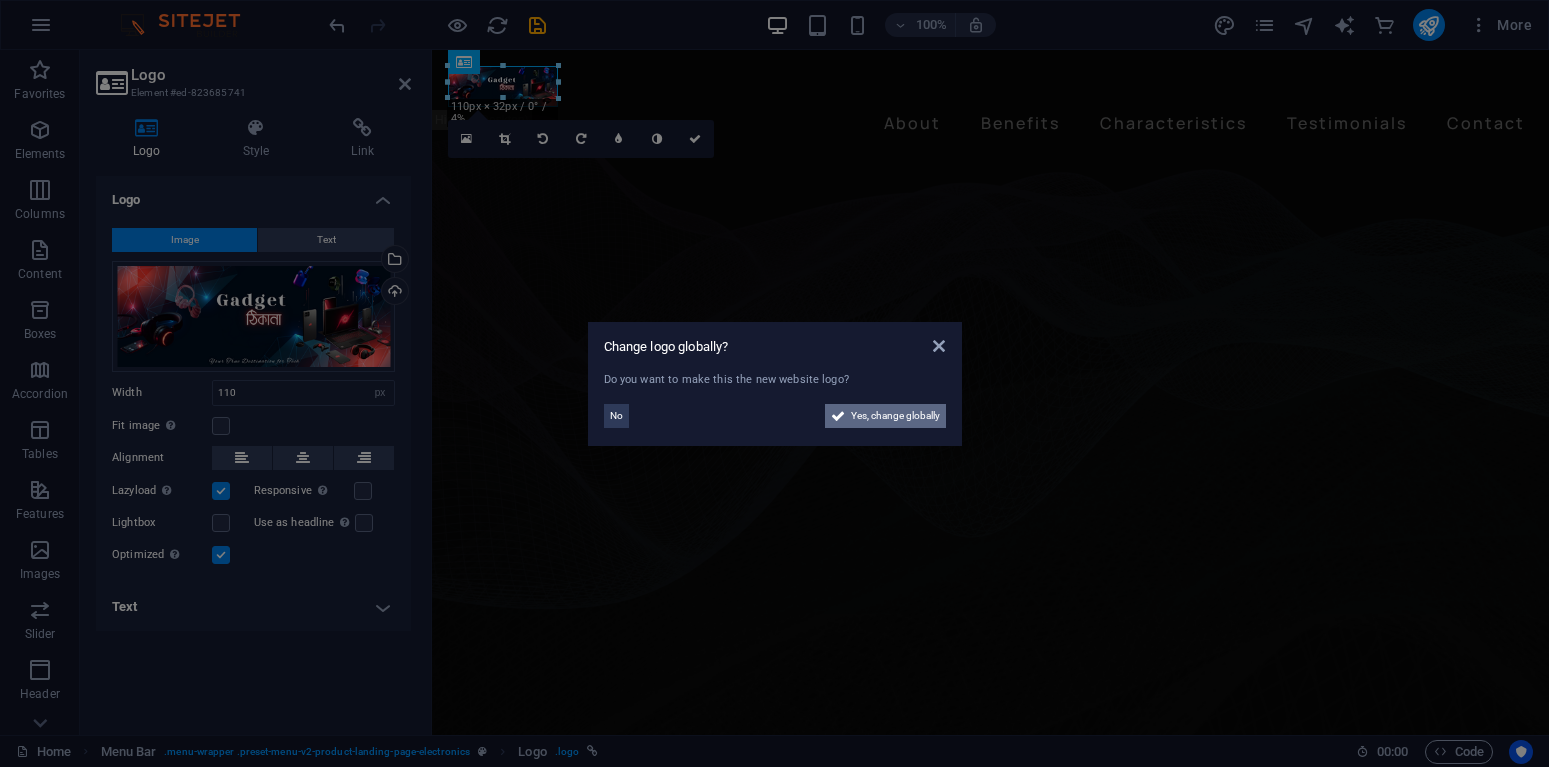 click on "Yes, change globally" at bounding box center [895, 416] 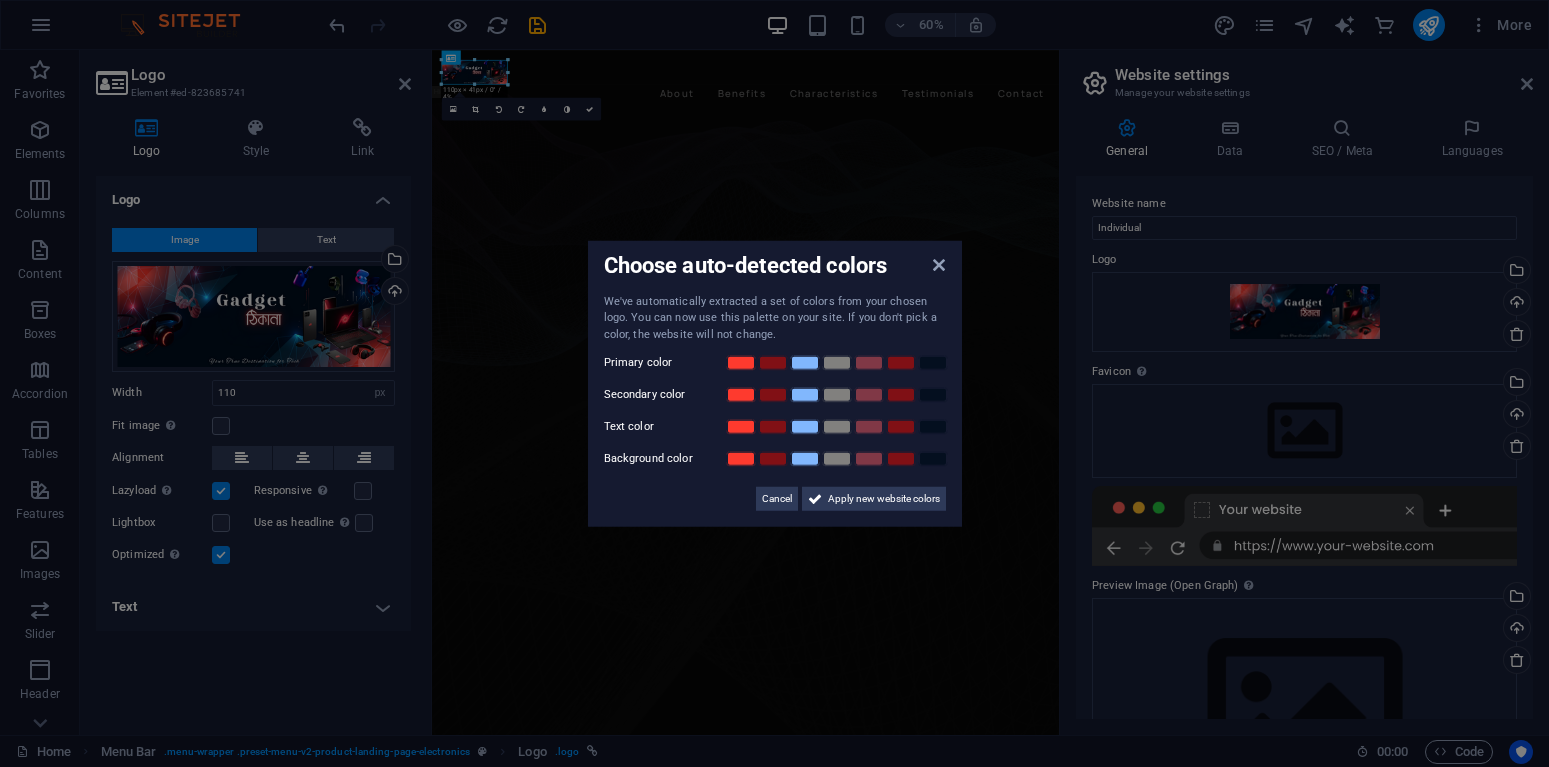 click on "Choose auto-detected colors We've automatically extracted a set of colors from your chosen logo. You can now use this palette on your site. If you don't pick a color, the website will not change.  Primary color Secondary color Text color Background color Cancel Apply new website colors" at bounding box center [774, 383] 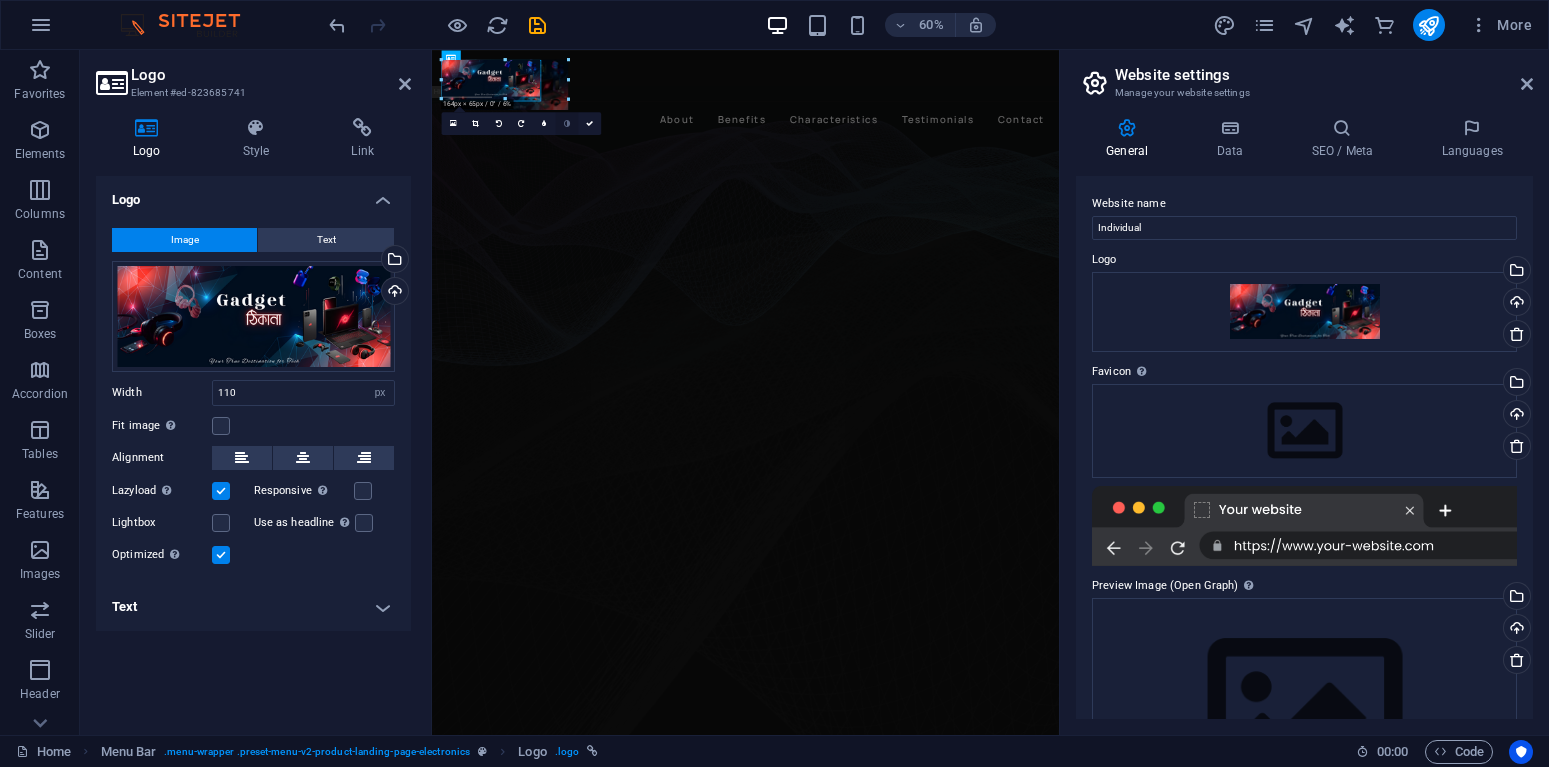 drag, startPoint x: 507, startPoint y: 84, endPoint x: 577, endPoint y: 127, distance: 82.1523 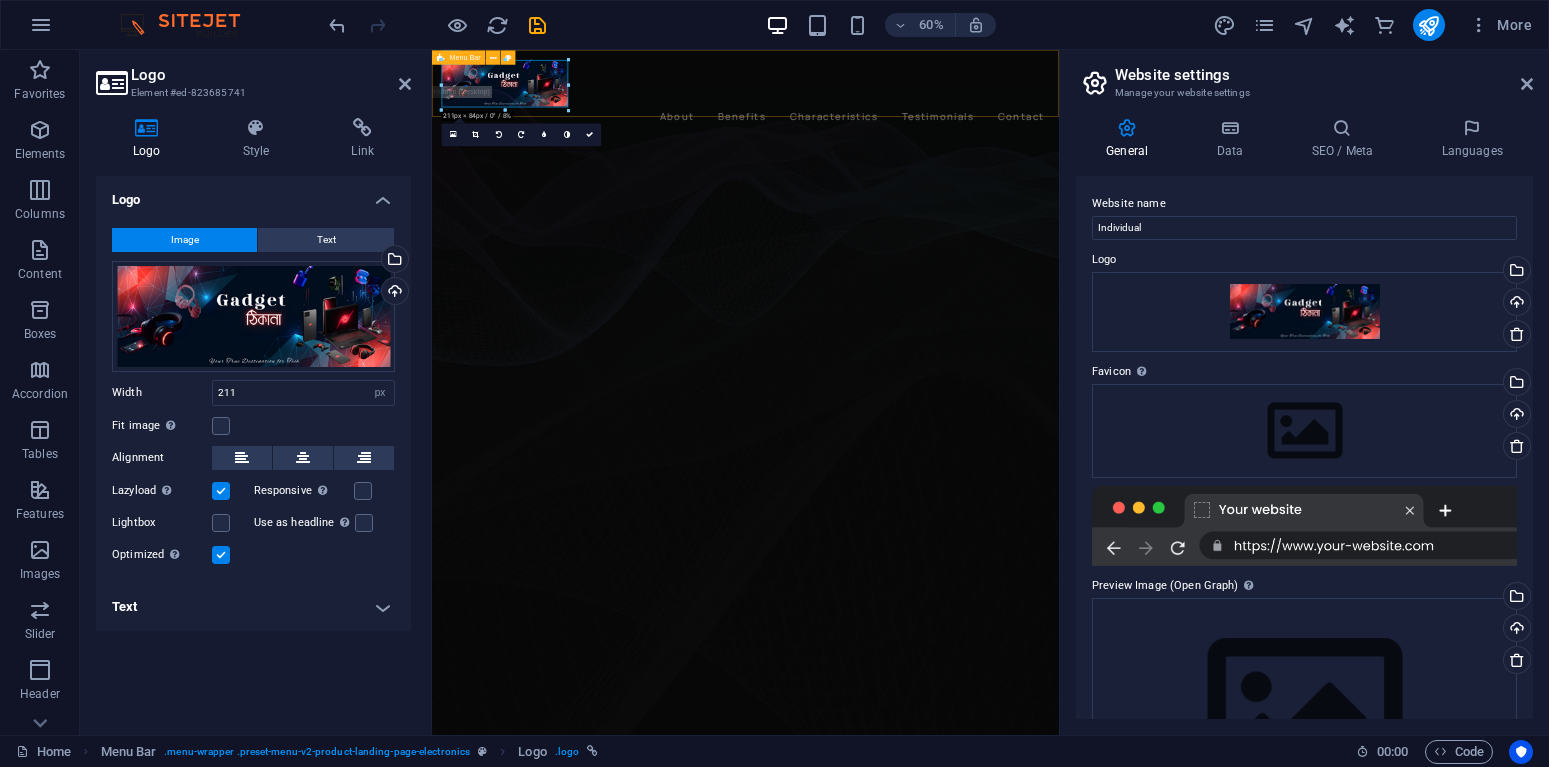 drag, startPoint x: 655, startPoint y: 143, endPoint x: 689, endPoint y: 143, distance: 34 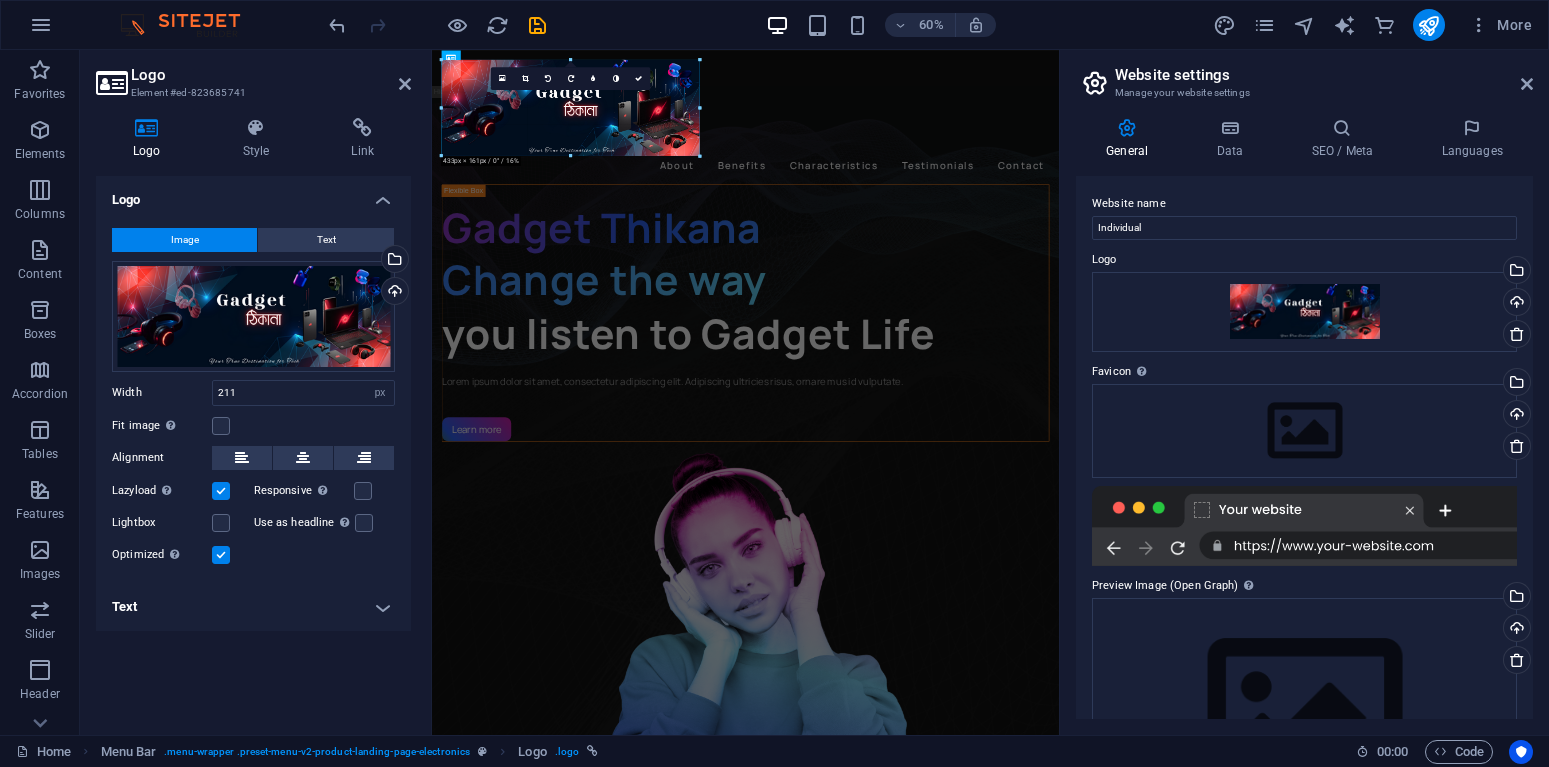 drag, startPoint x: 569, startPoint y: 109, endPoint x: 740, endPoint y: 192, distance: 190.07893 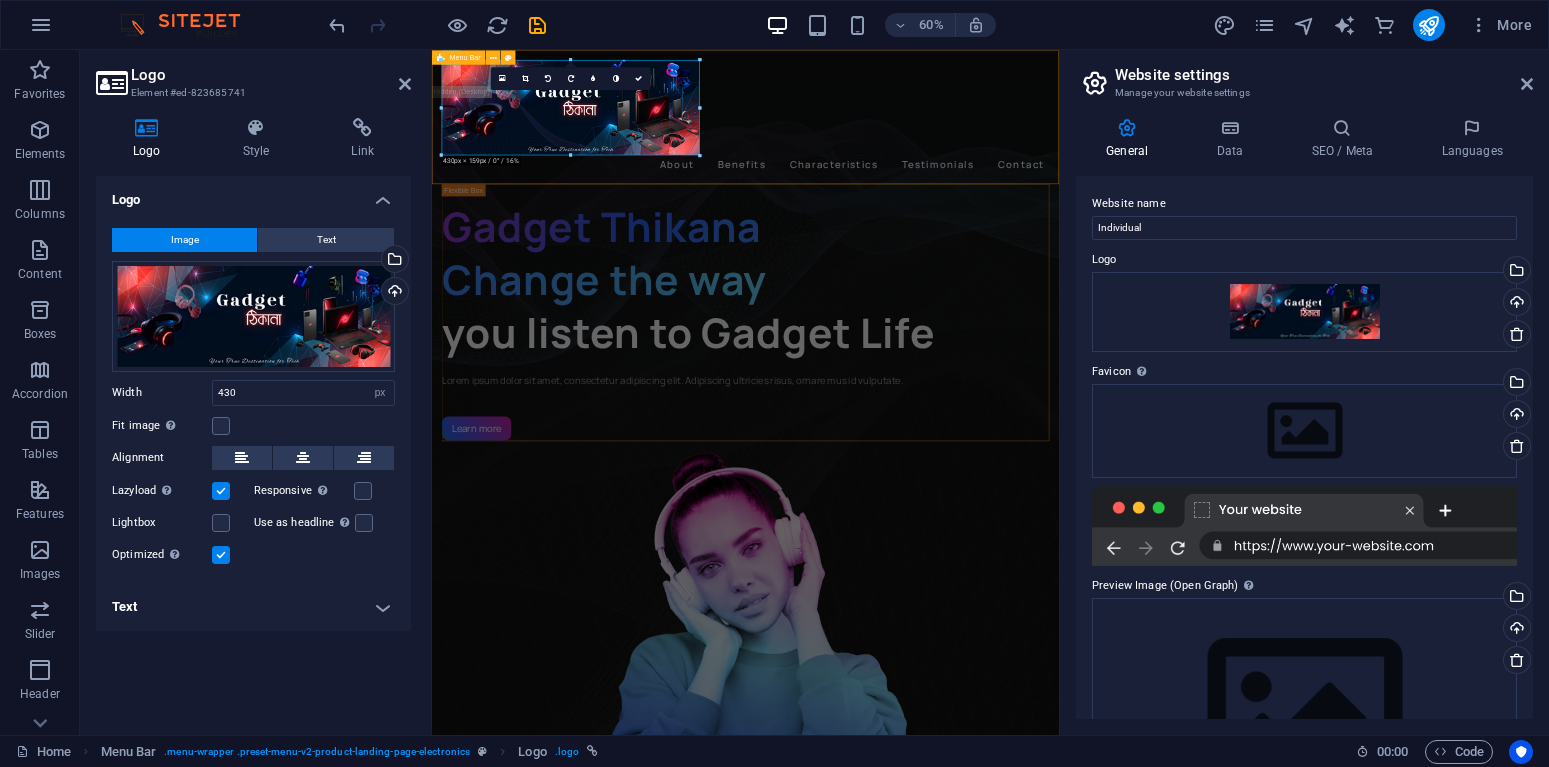 drag, startPoint x: 952, startPoint y: 152, endPoint x: 1382, endPoint y: 153, distance: 430.00116 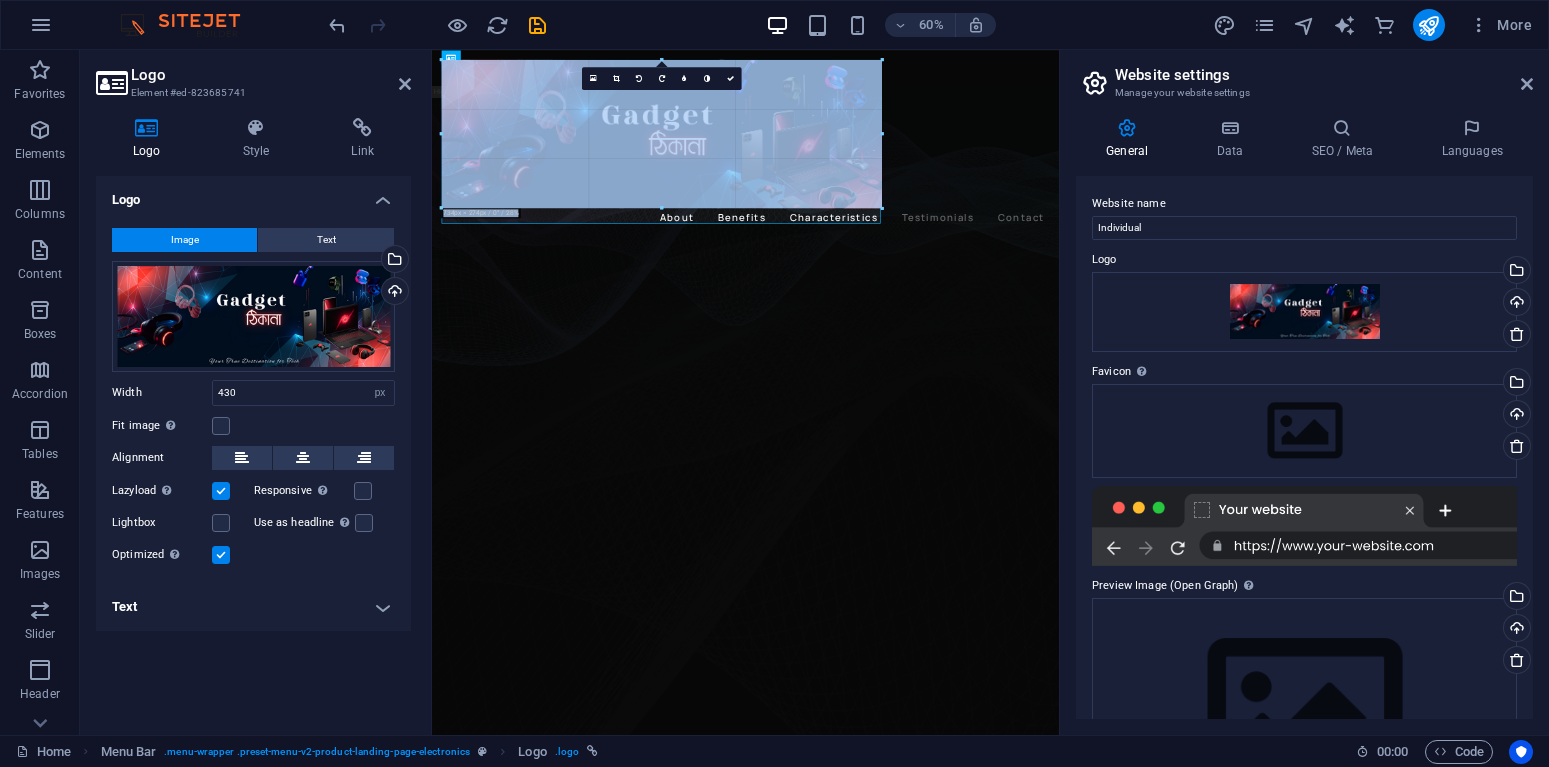 drag, startPoint x: 699, startPoint y: 103, endPoint x: 929, endPoint y: 135, distance: 232.21542 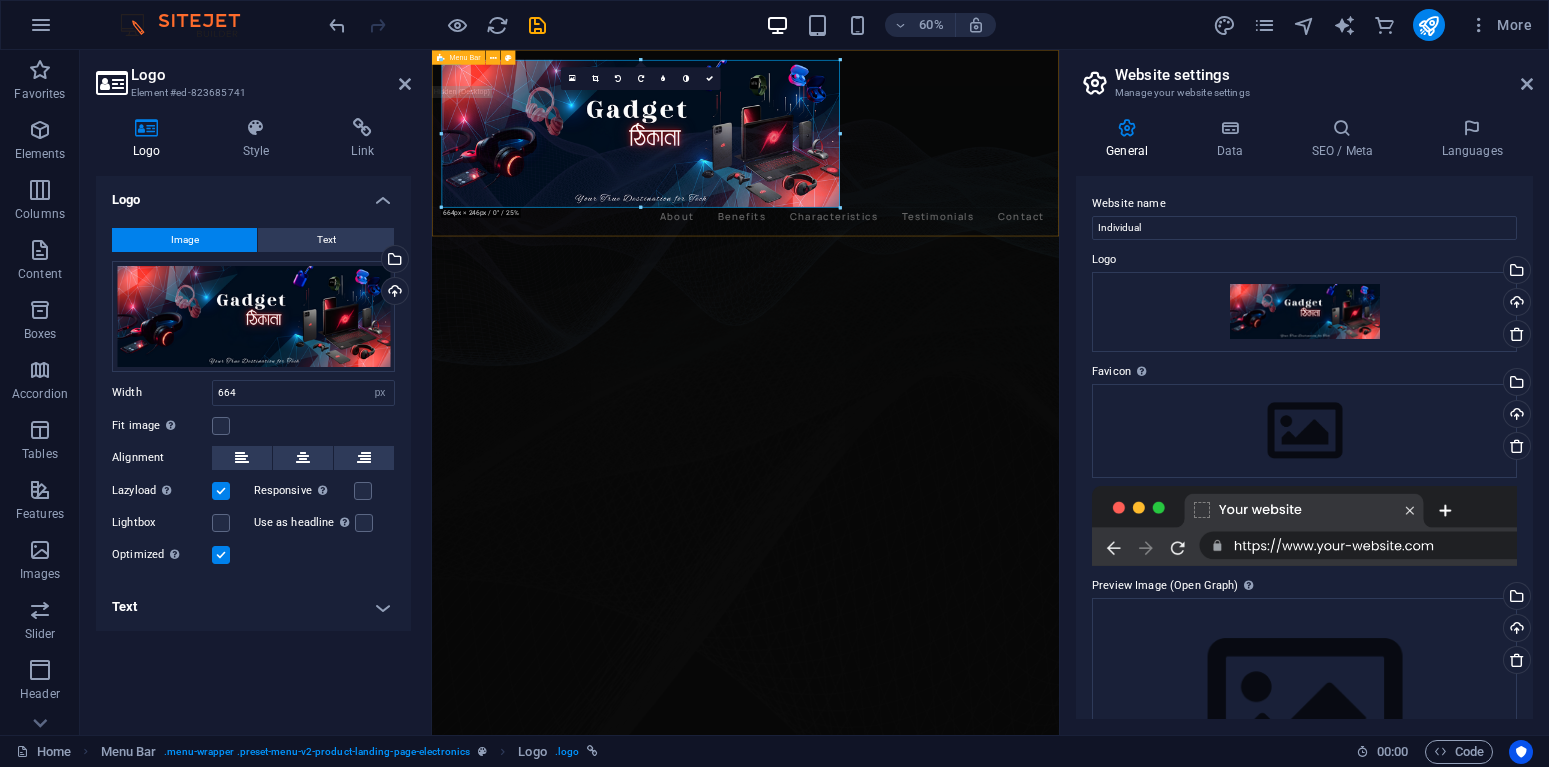 drag, startPoint x: 1109, startPoint y: 185, endPoint x: 1325, endPoint y: 182, distance: 216.02083 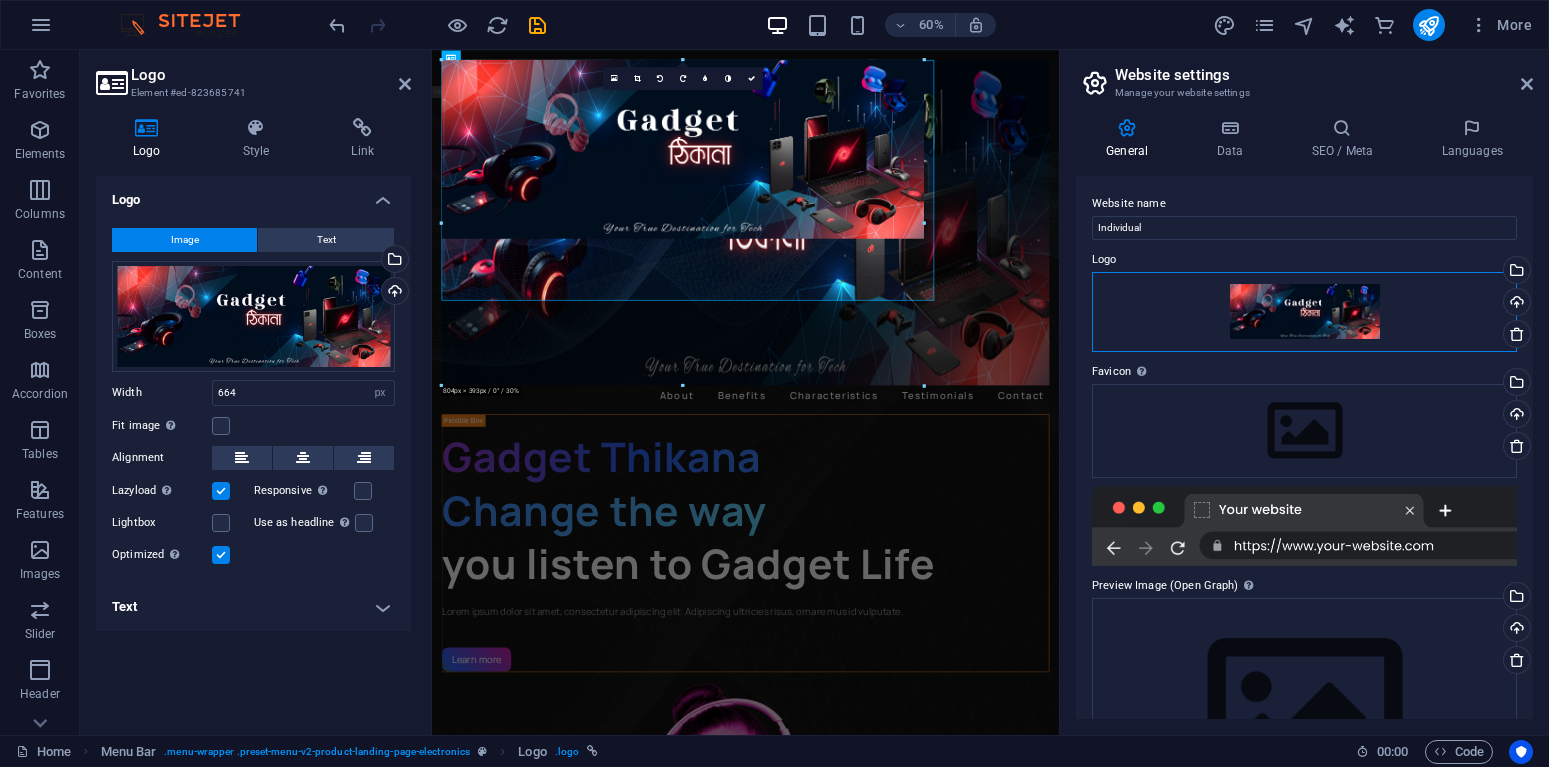 click on "Drag files here, click to choose files or select files from Files or our free stock photos & videos" at bounding box center (1304, 312) 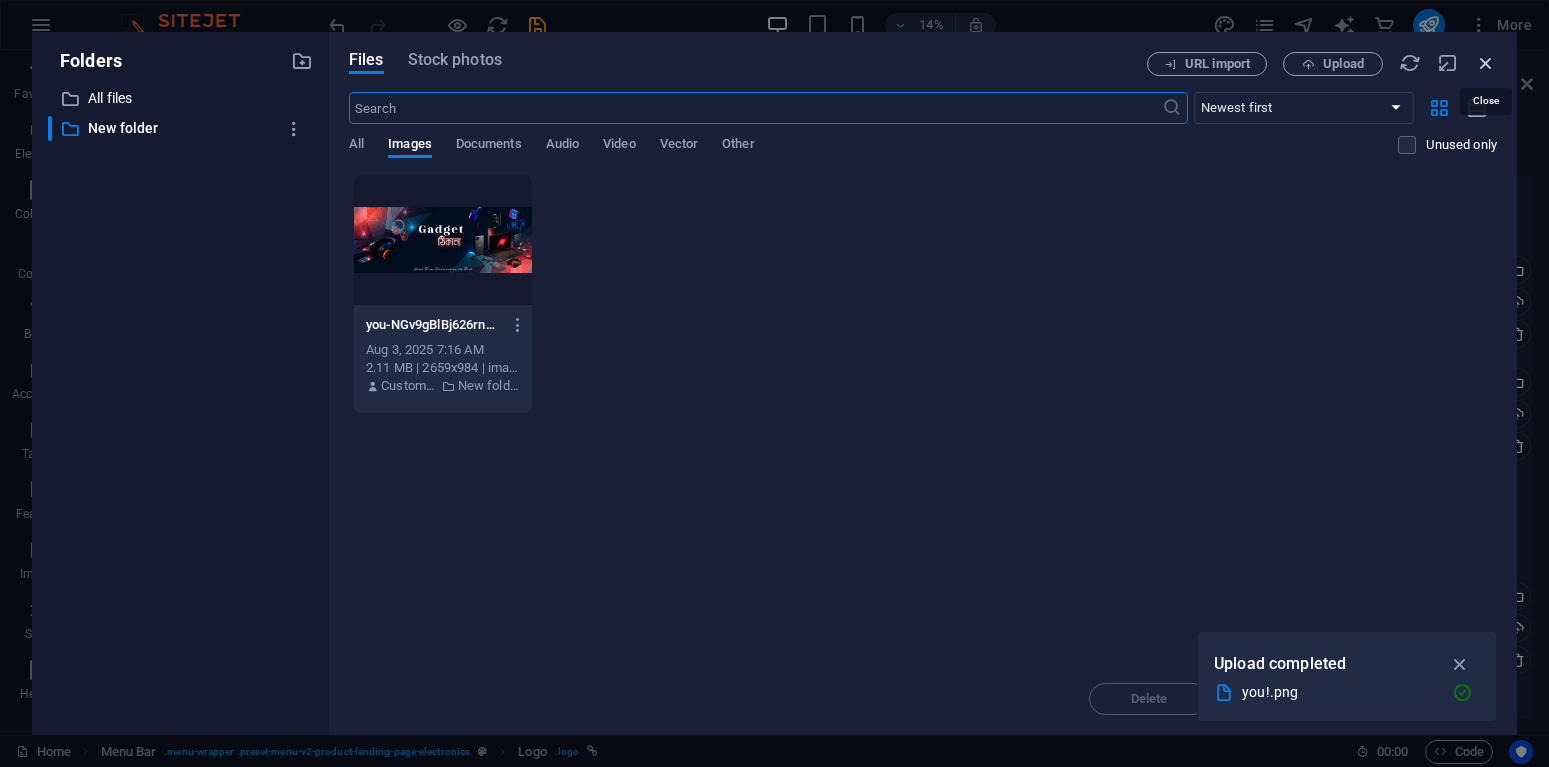 click at bounding box center [1486, 63] 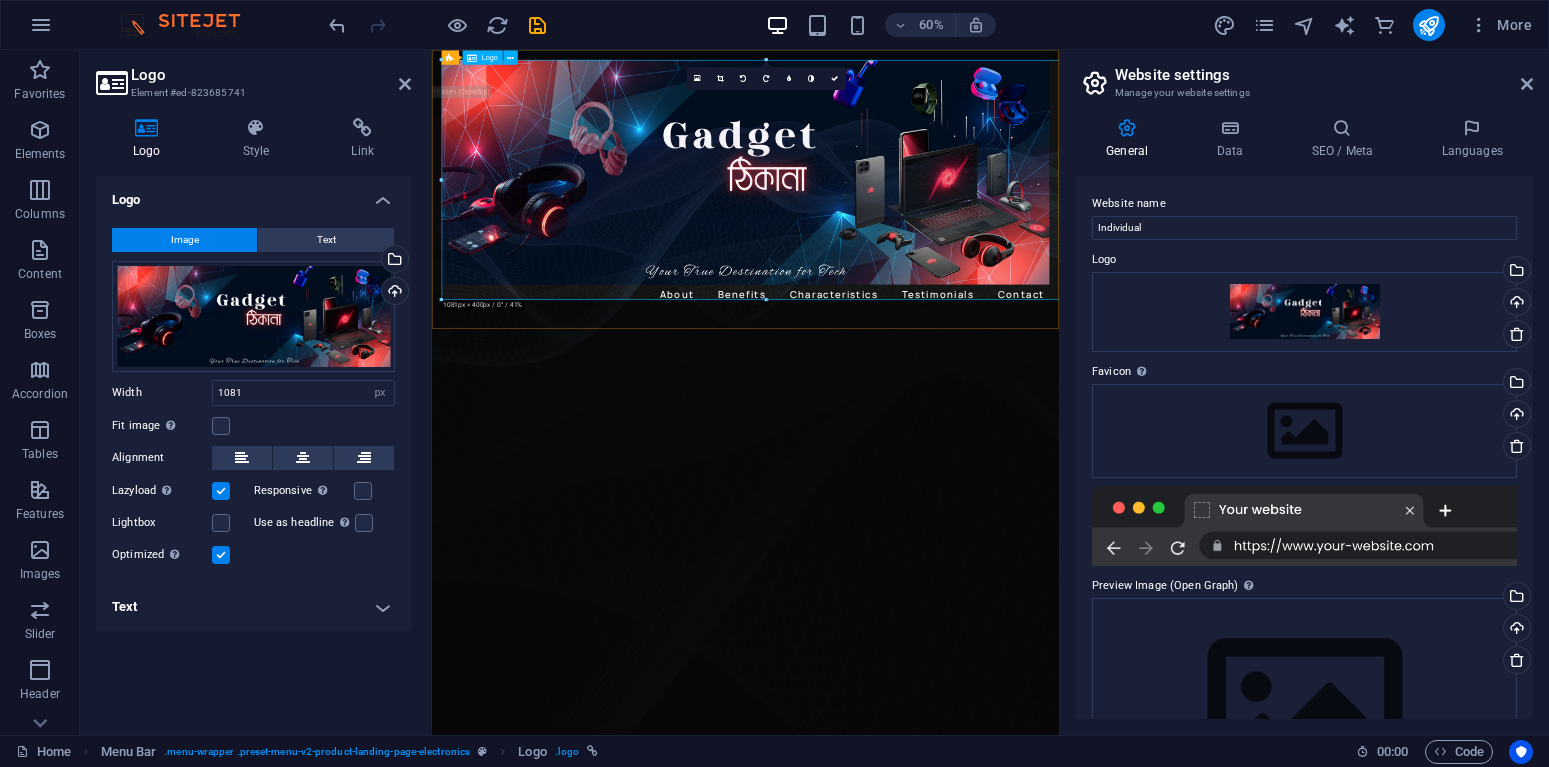 click at bounding box center [954, 253] 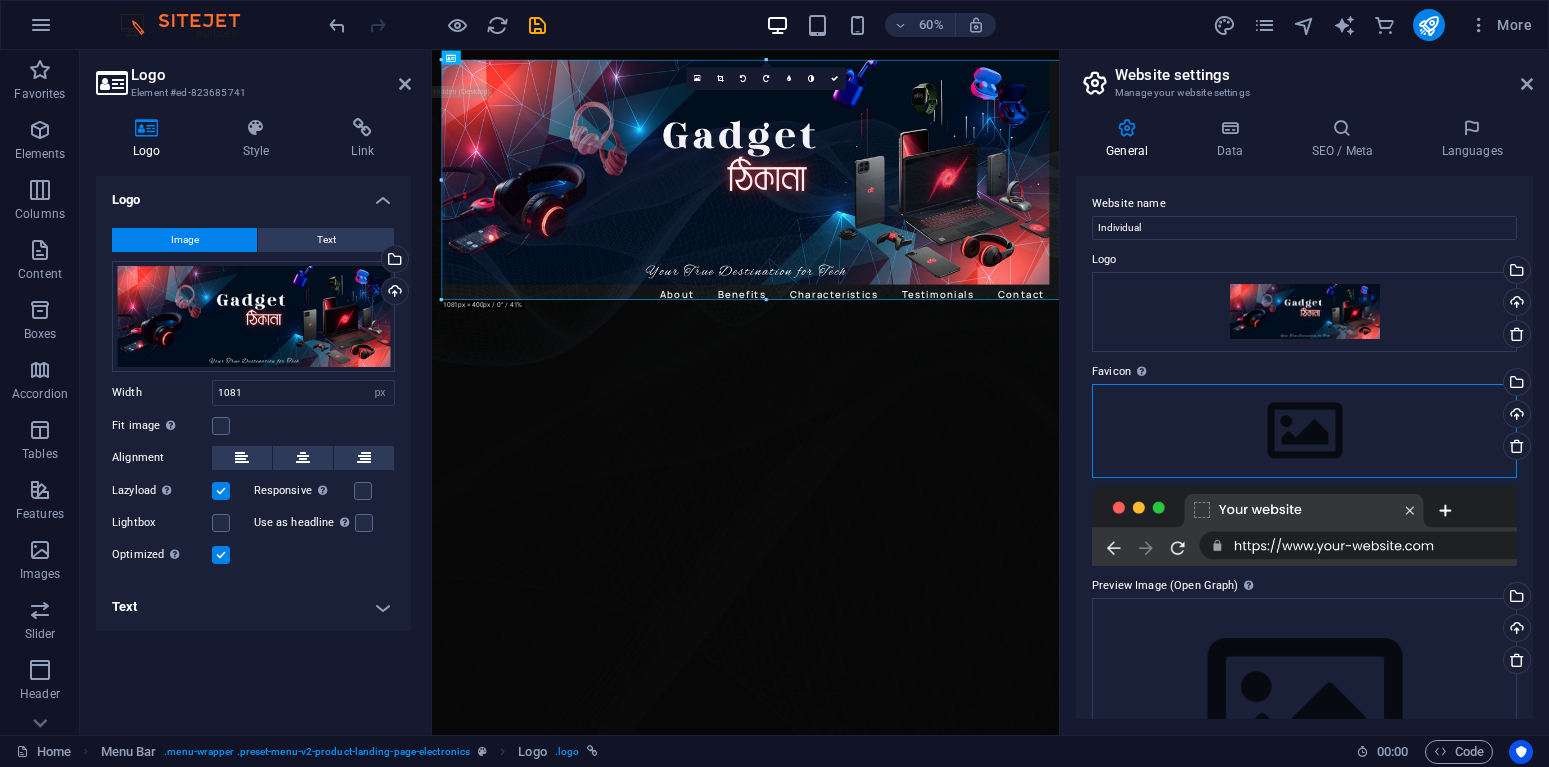 click on "Drag files here, click to choose files or select files from Files or our free stock photos & videos" at bounding box center (1304, 431) 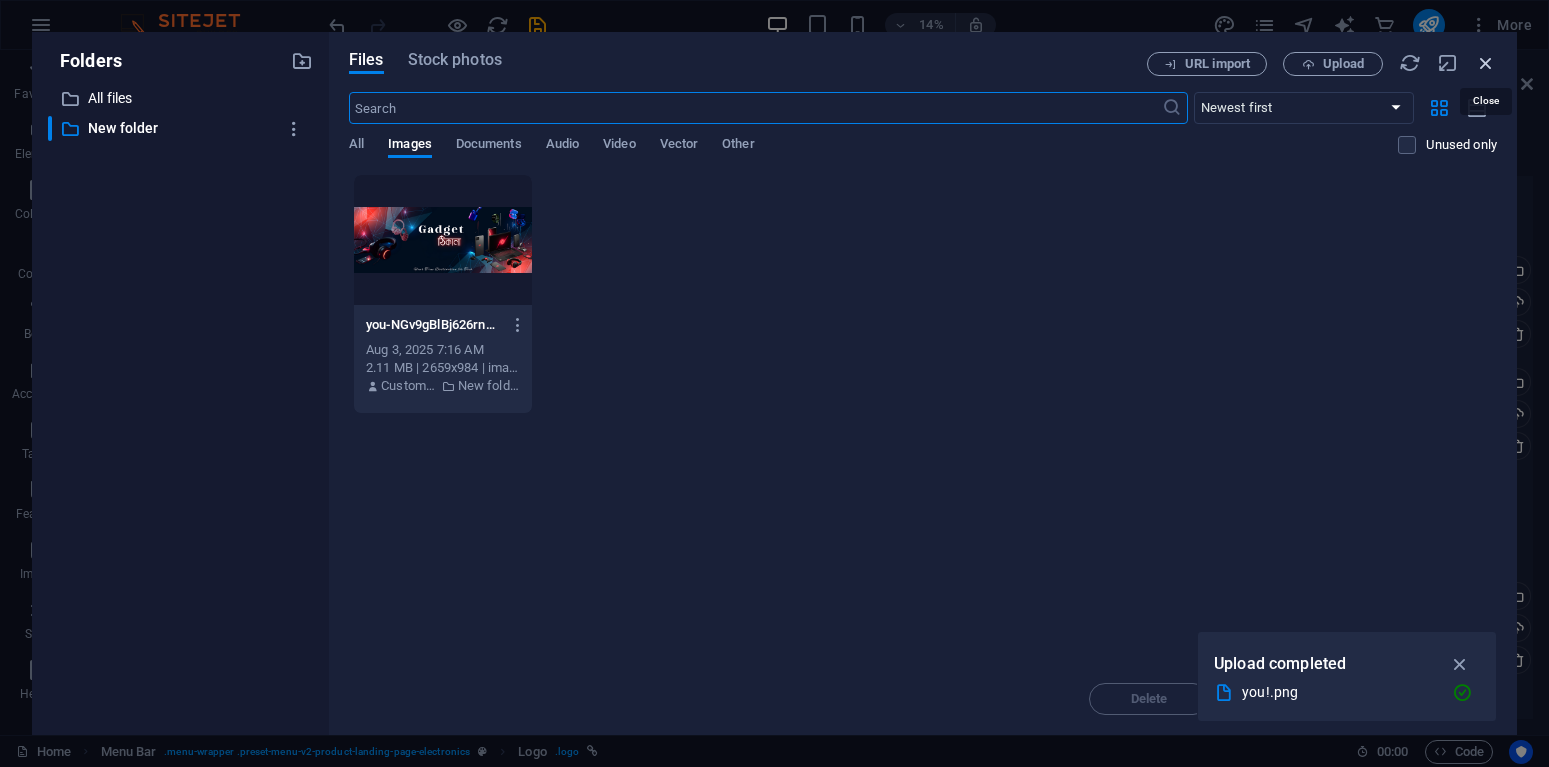 click at bounding box center (1486, 63) 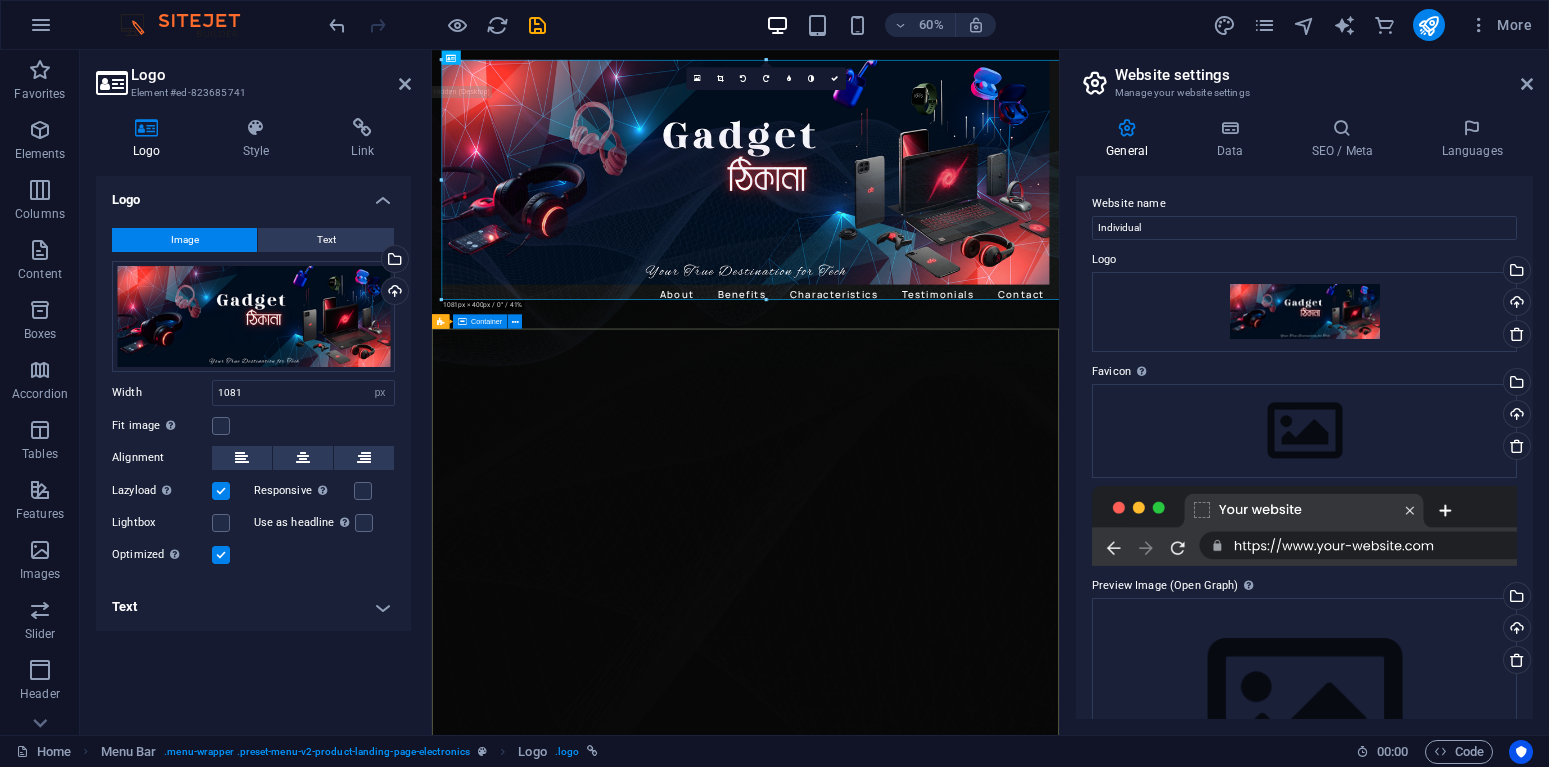 click on "Gadget Thikana Change the way you listen to Gadget Life Lorem ipsum dolor sit amet, consectetur adipiscing elit. Adipiscing ultricies risus, ornare mus id vulputate. Learn more Music is everything  Now  everywhere Lorem ipsum dolor sit amet, consectetur adipiscing elit. Adipiscing ultricies risus, ornare mus id vulputate. Learn more Get lost in the studio sound Lorem ipsum dolor sit amet, consectetur adipiscing elit. Adipiscing ultricies risus, ornare mus id vulputate. Learn more" at bounding box center [954, 2386] 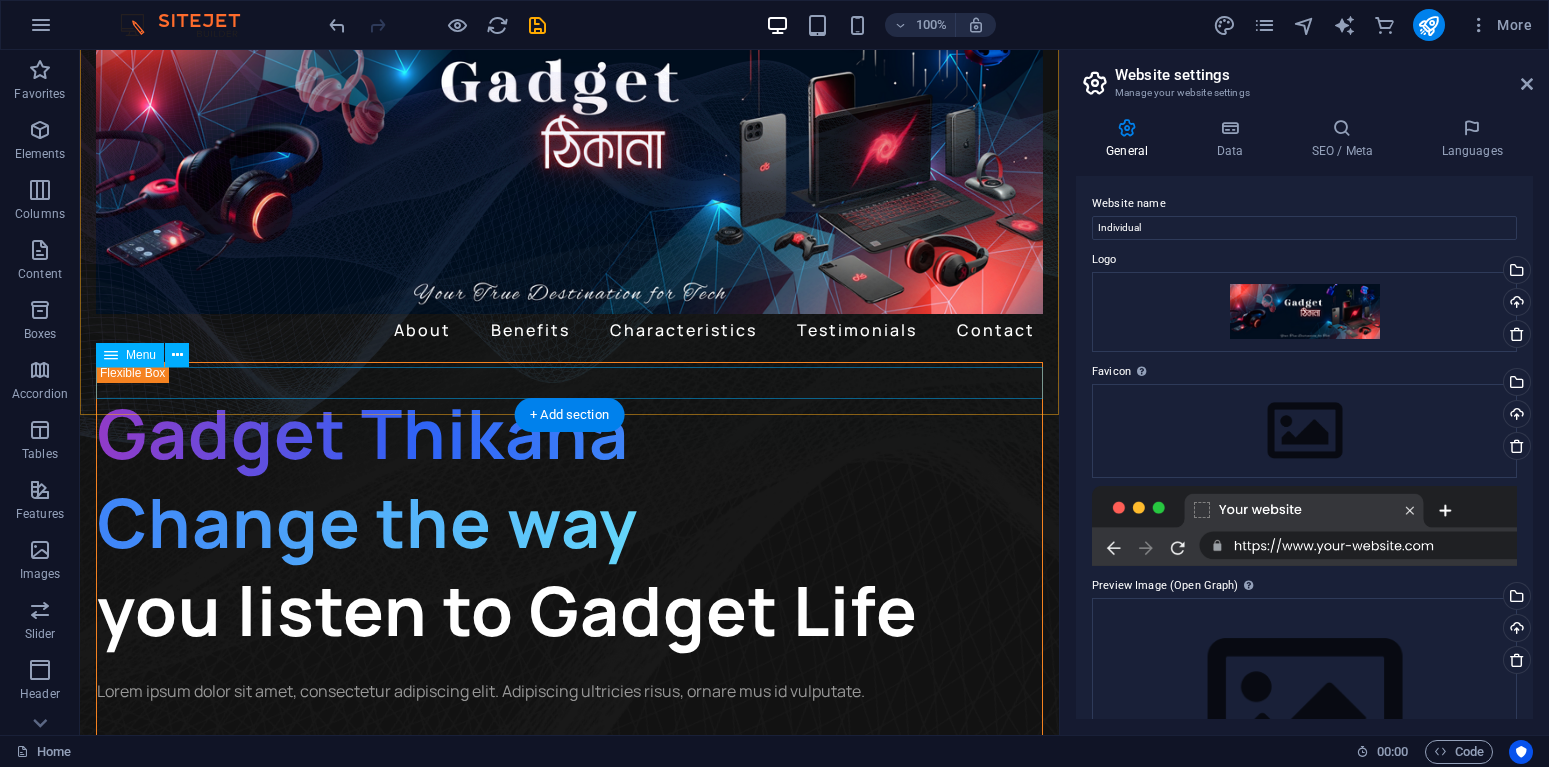 scroll, scrollTop: 0, scrollLeft: 0, axis: both 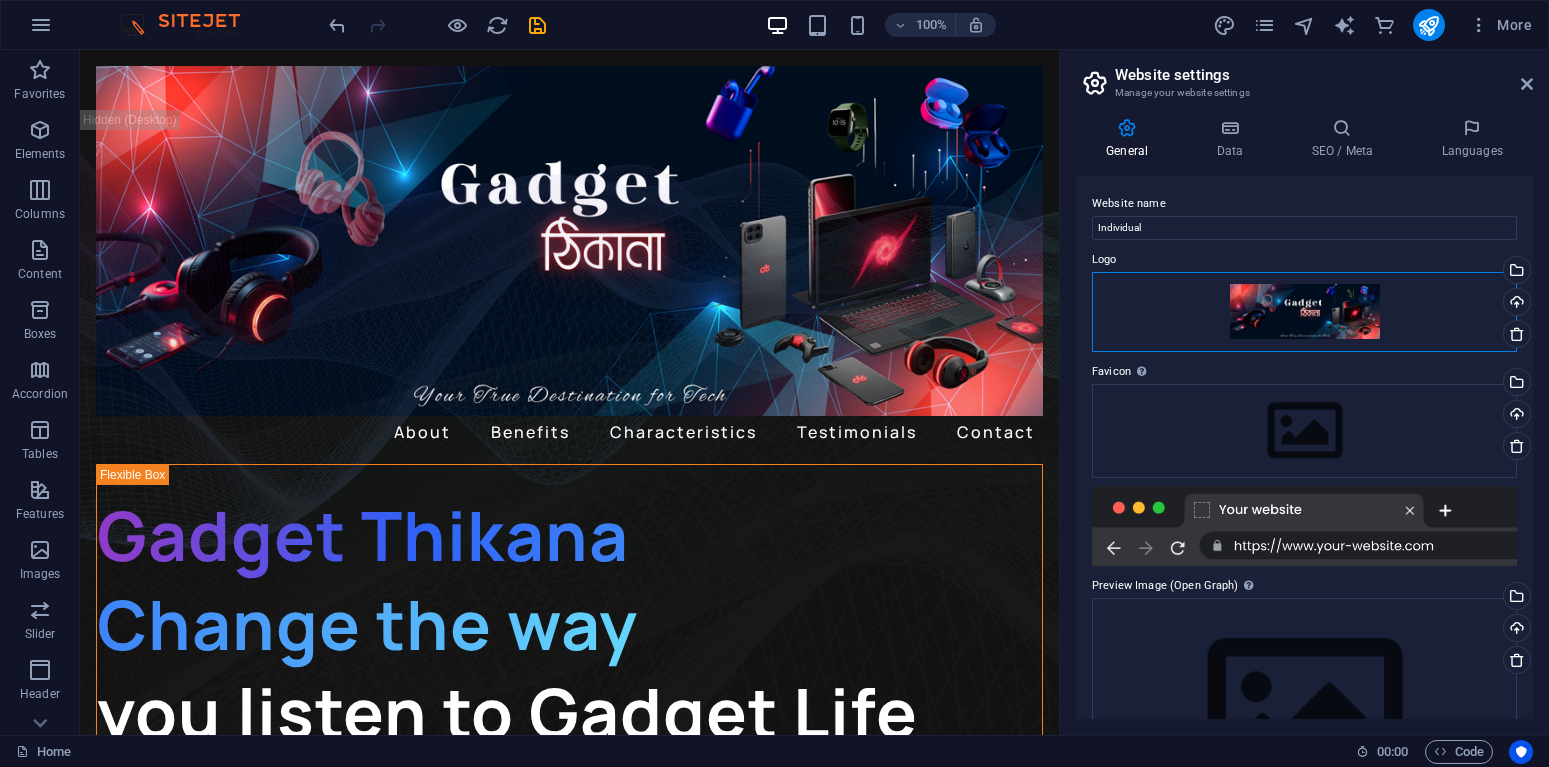 click on "Drag files here, click to choose files or select files from Files or our free stock photos & videos" at bounding box center [1304, 312] 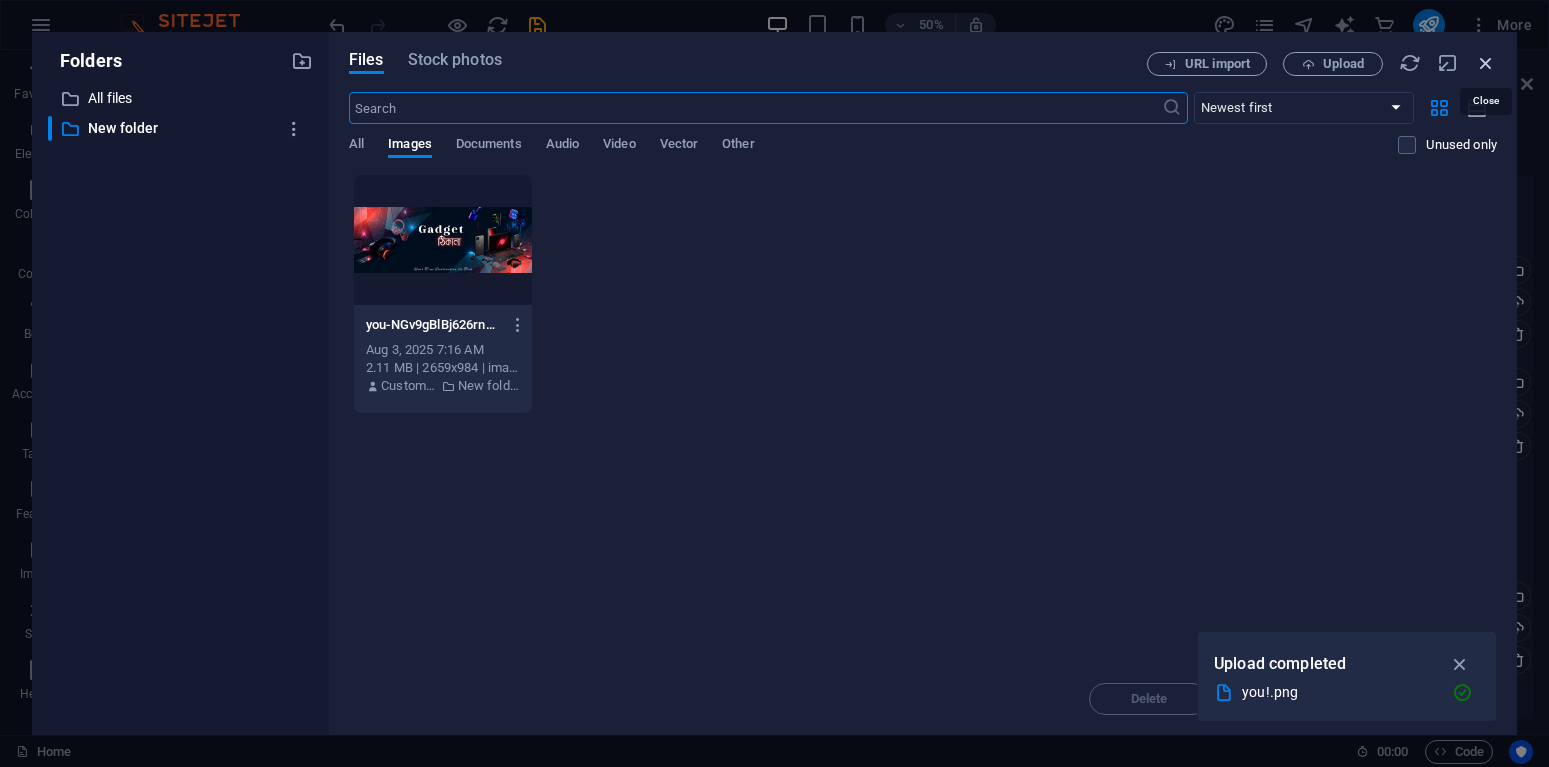 click at bounding box center [1486, 63] 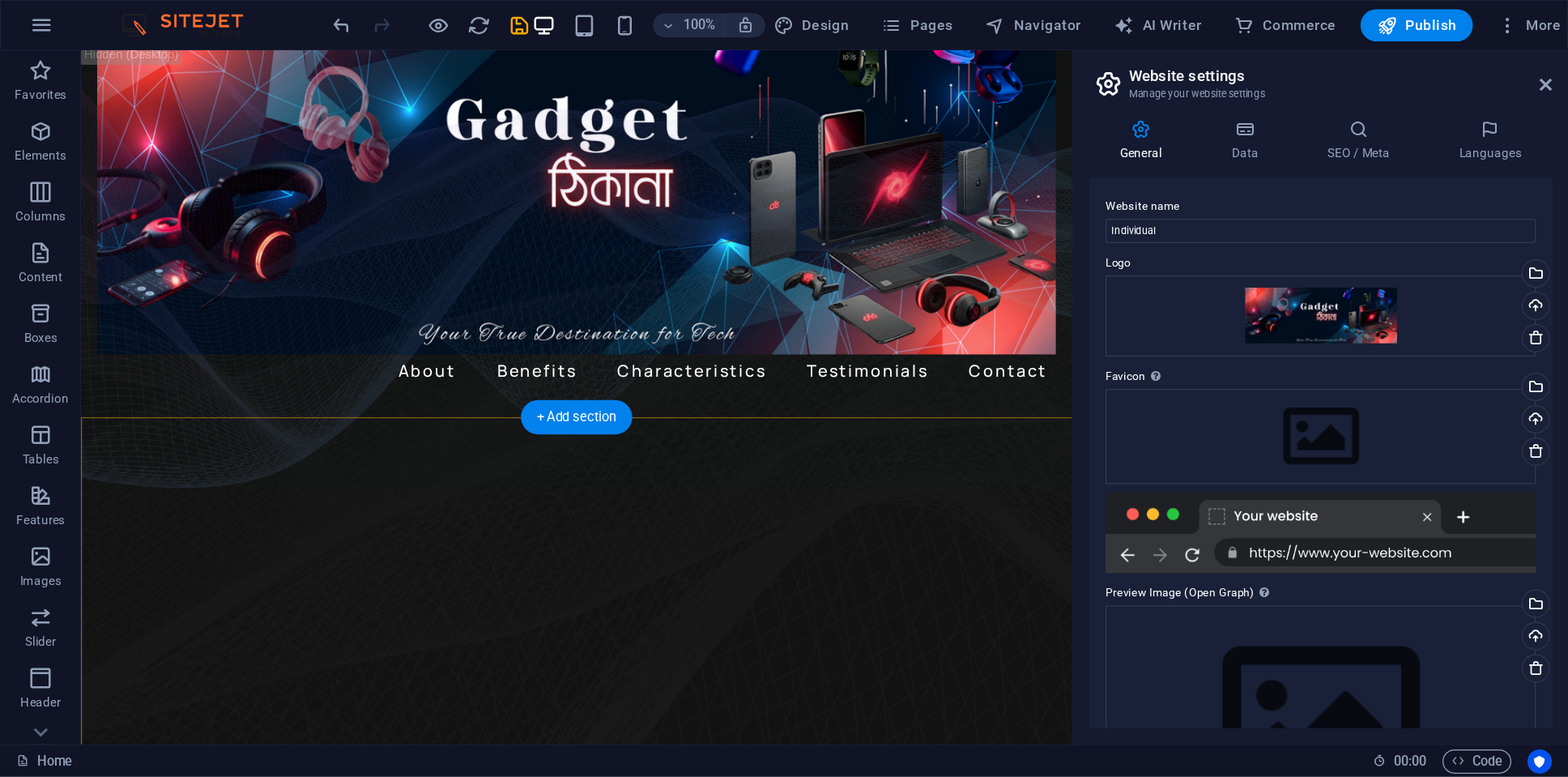 scroll, scrollTop: 82, scrollLeft: 0, axis: vertical 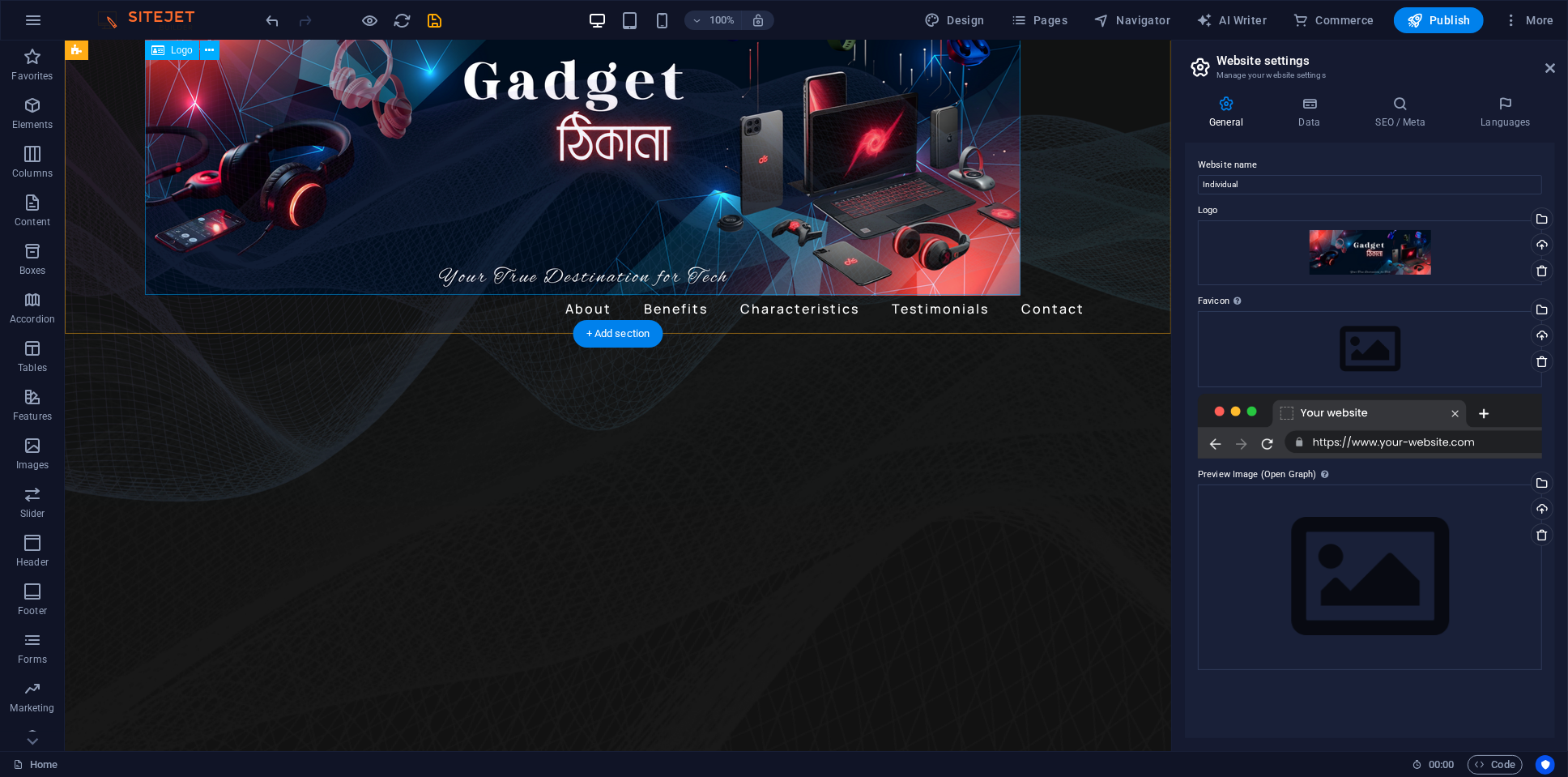 click at bounding box center (617, 134) 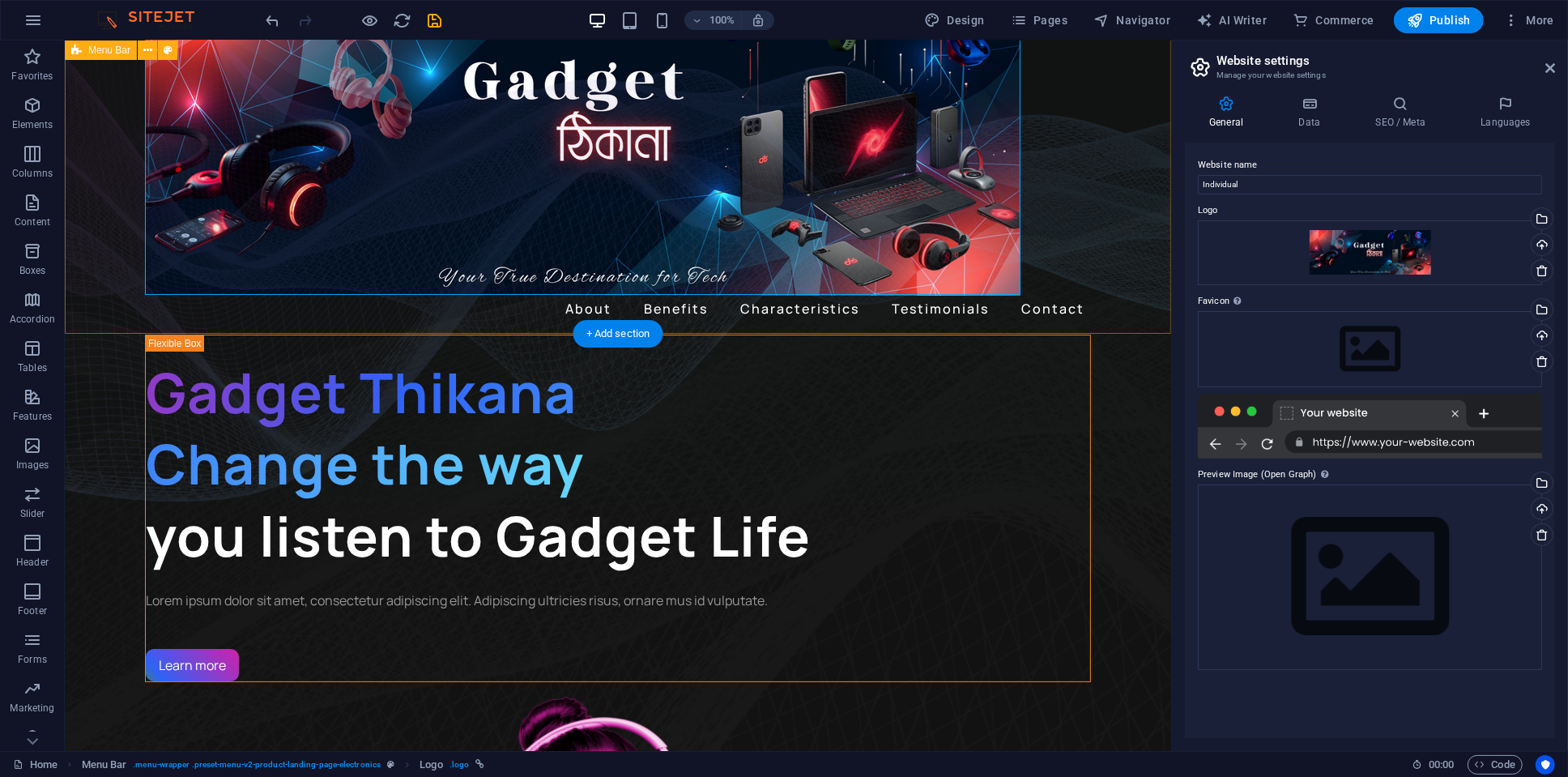 click on "About Benefits Characteristics Testimonials Contact" at bounding box center [617, 147] 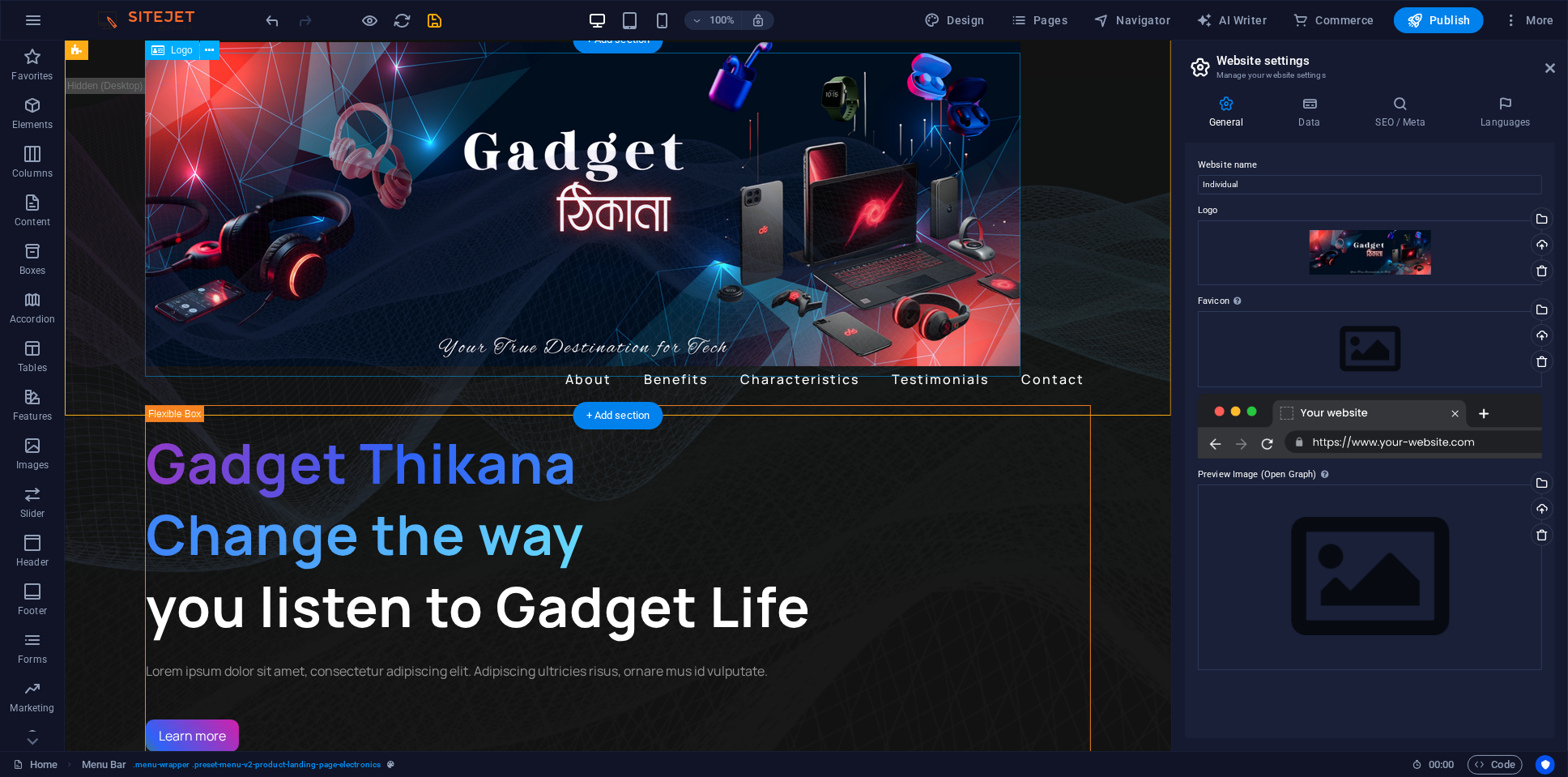 scroll, scrollTop: 0, scrollLeft: 0, axis: both 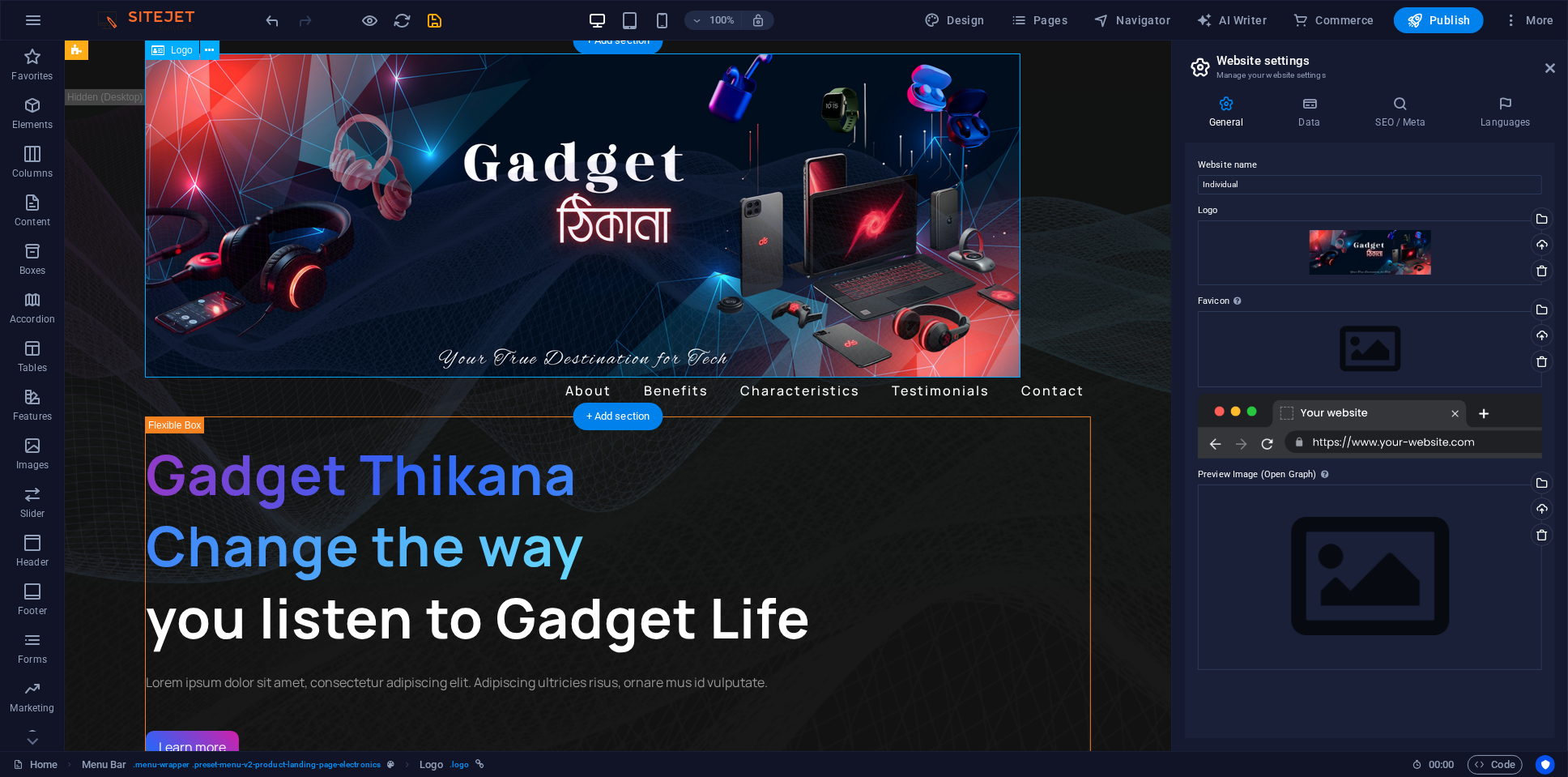 drag, startPoint x: 658, startPoint y: 211, endPoint x: 705, endPoint y: 213, distance: 47.042534 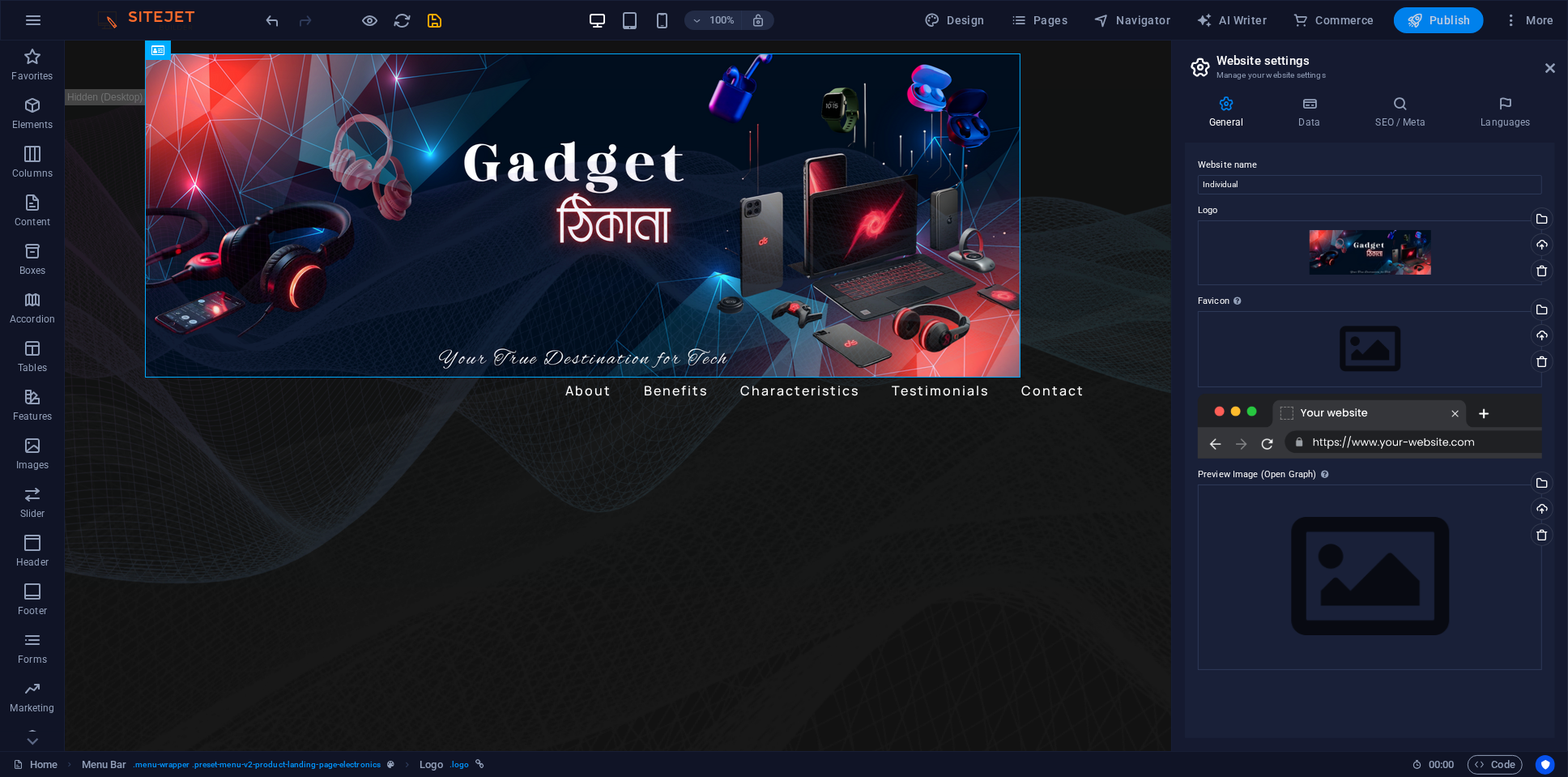 click on "Publish" at bounding box center (1438, 20) 